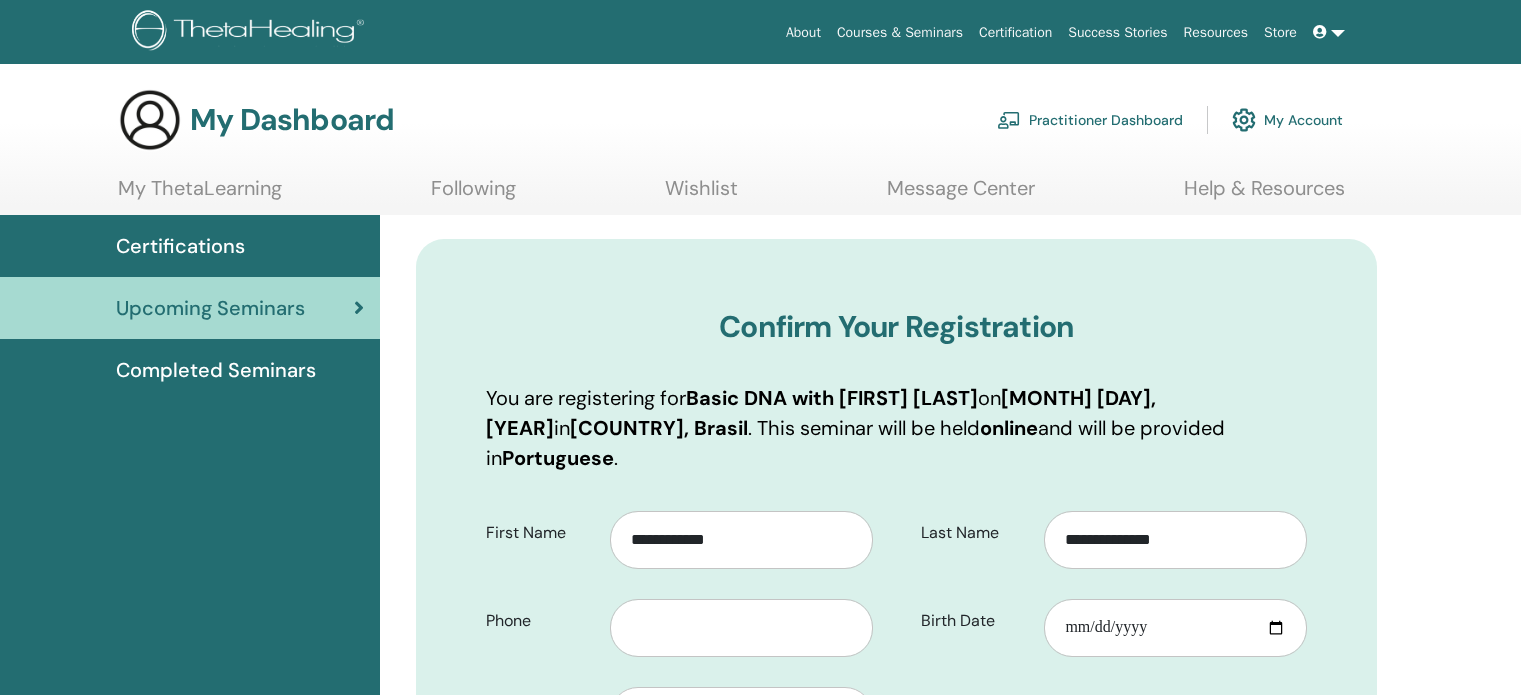 scroll, scrollTop: 0, scrollLeft: 0, axis: both 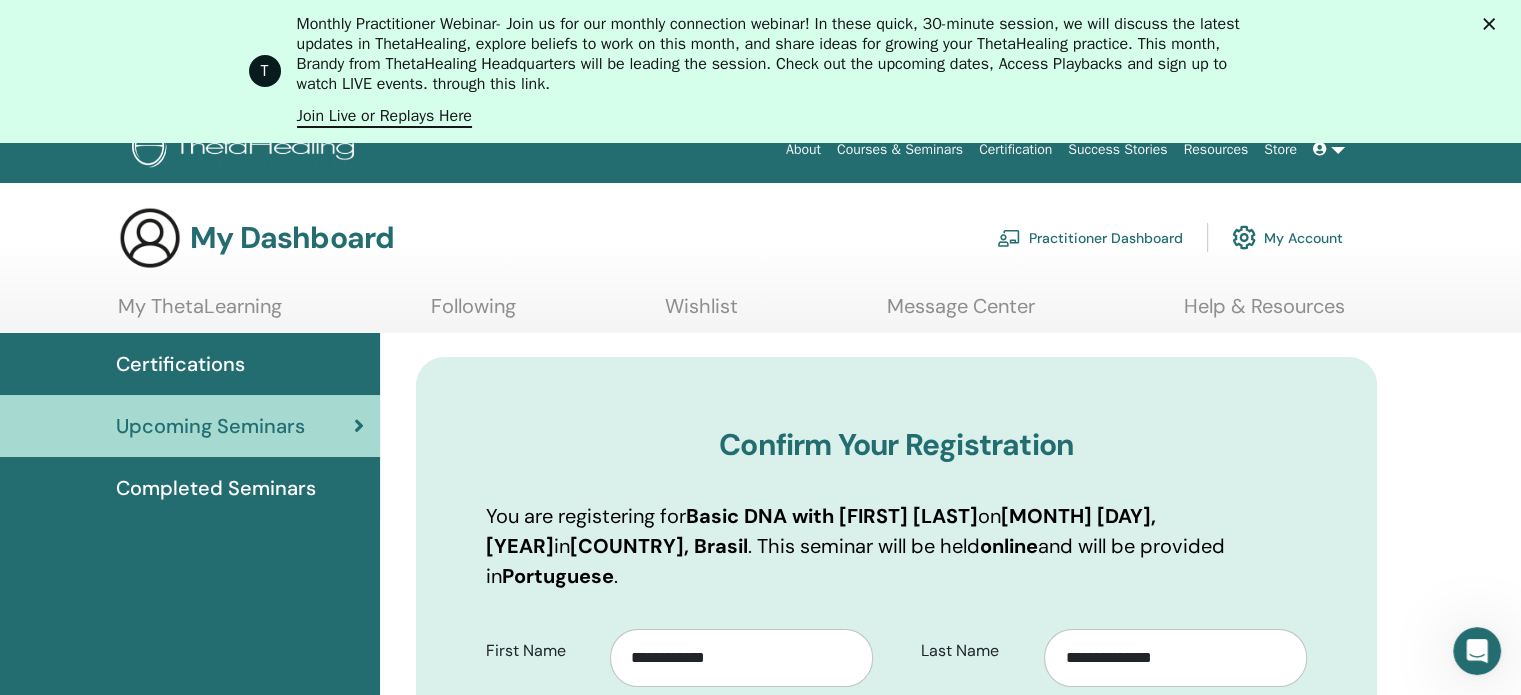 click at bounding box center [1320, 149] 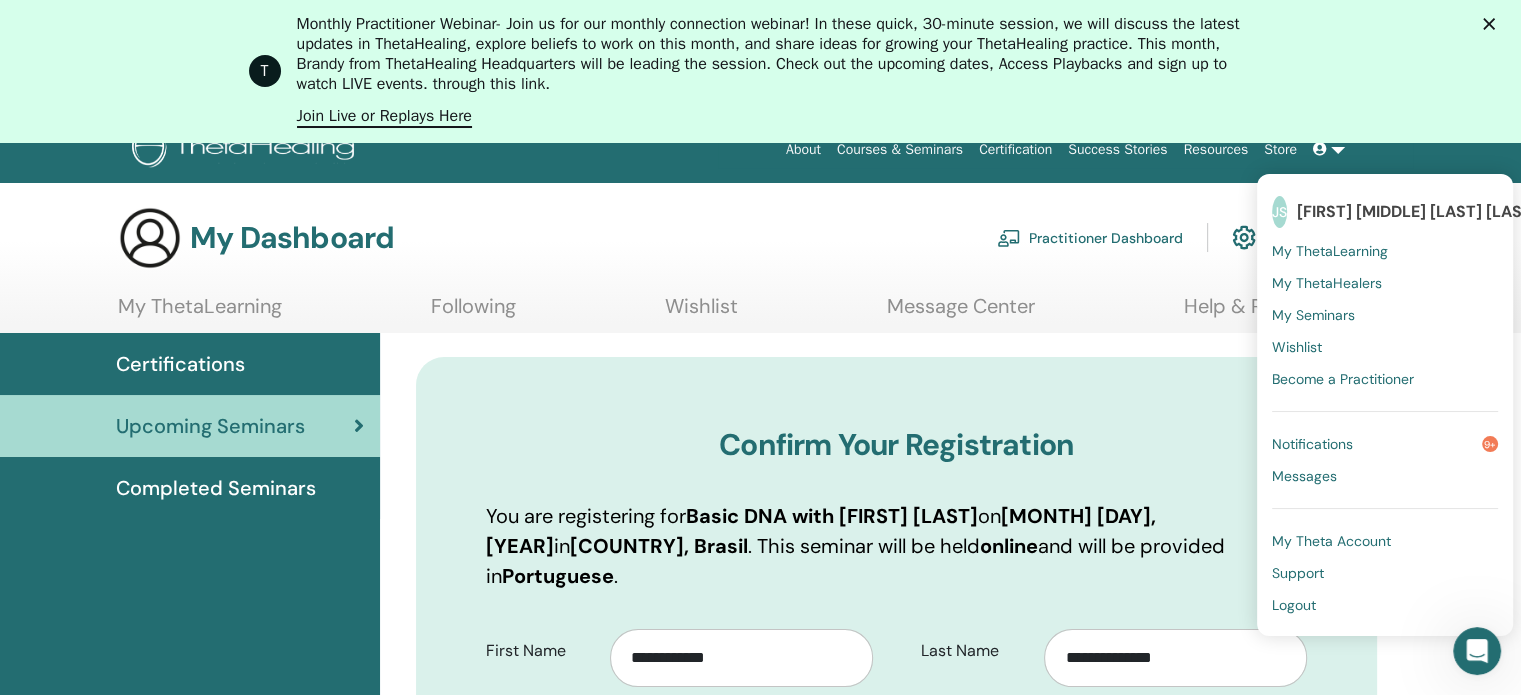 click on "Logout" at bounding box center [1294, 605] 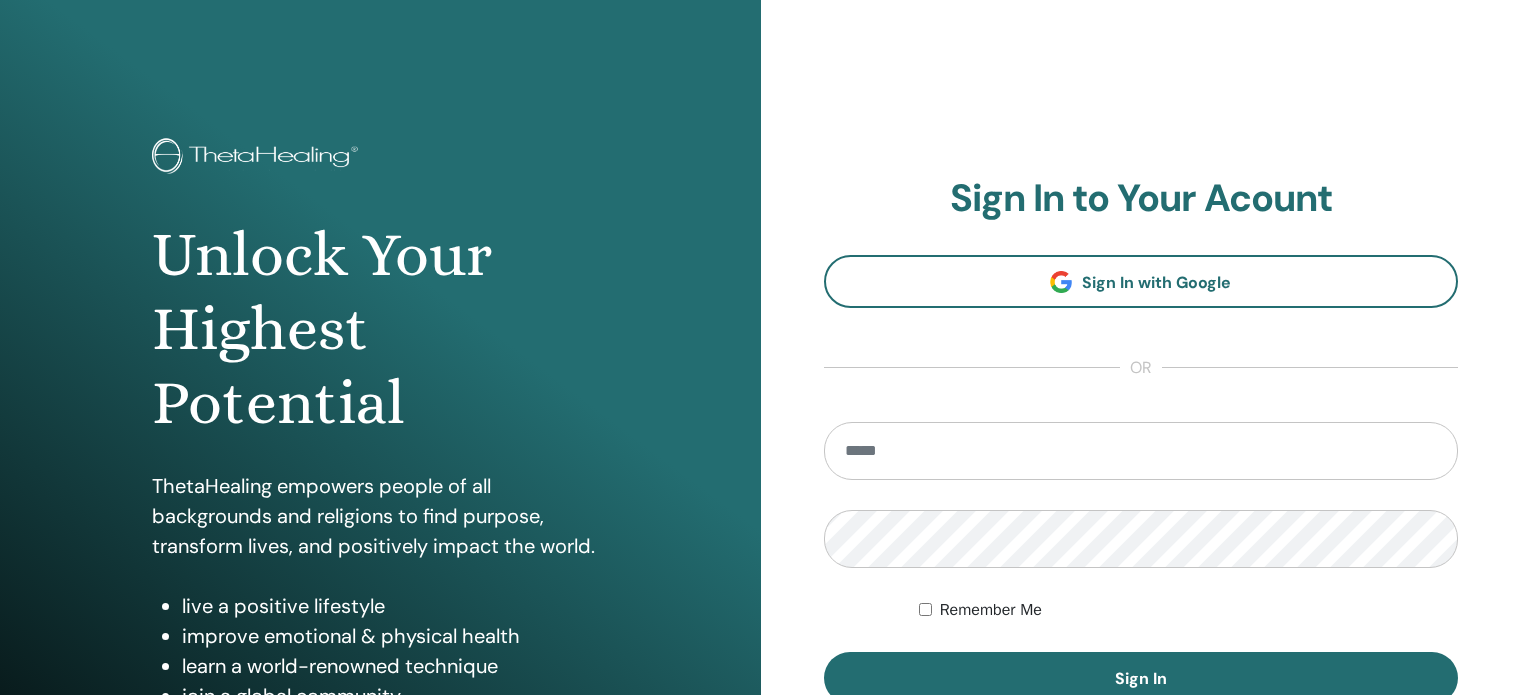 scroll, scrollTop: 0, scrollLeft: 0, axis: both 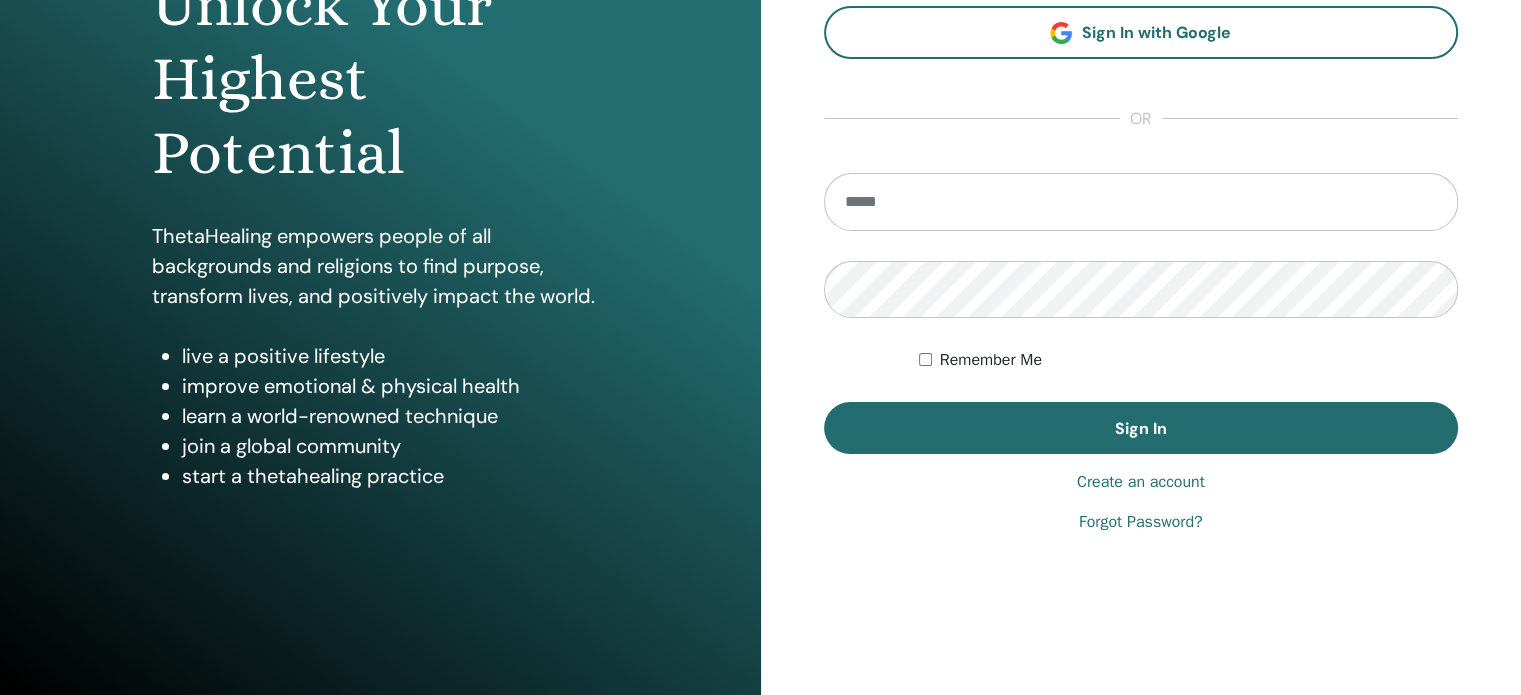 click on "Create an account" at bounding box center [1141, 482] 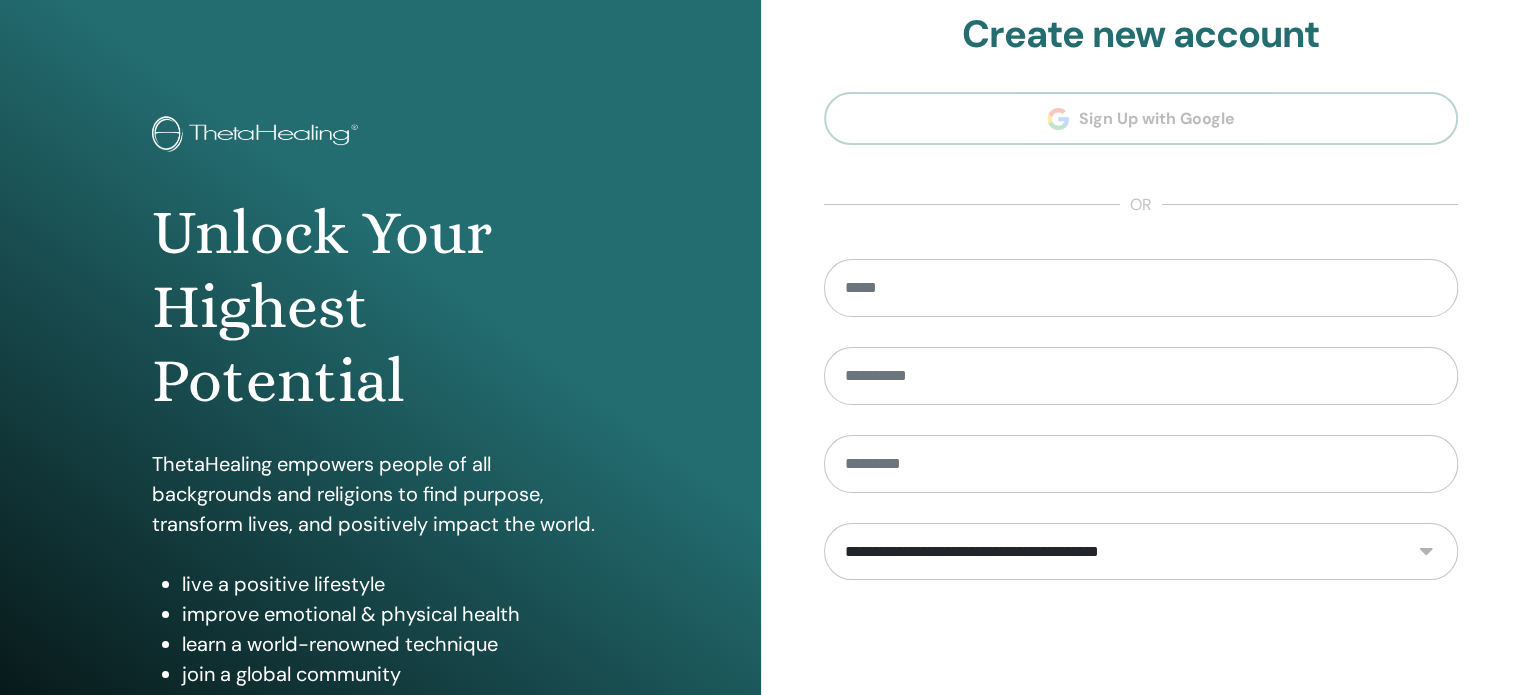 scroll, scrollTop: 0, scrollLeft: 0, axis: both 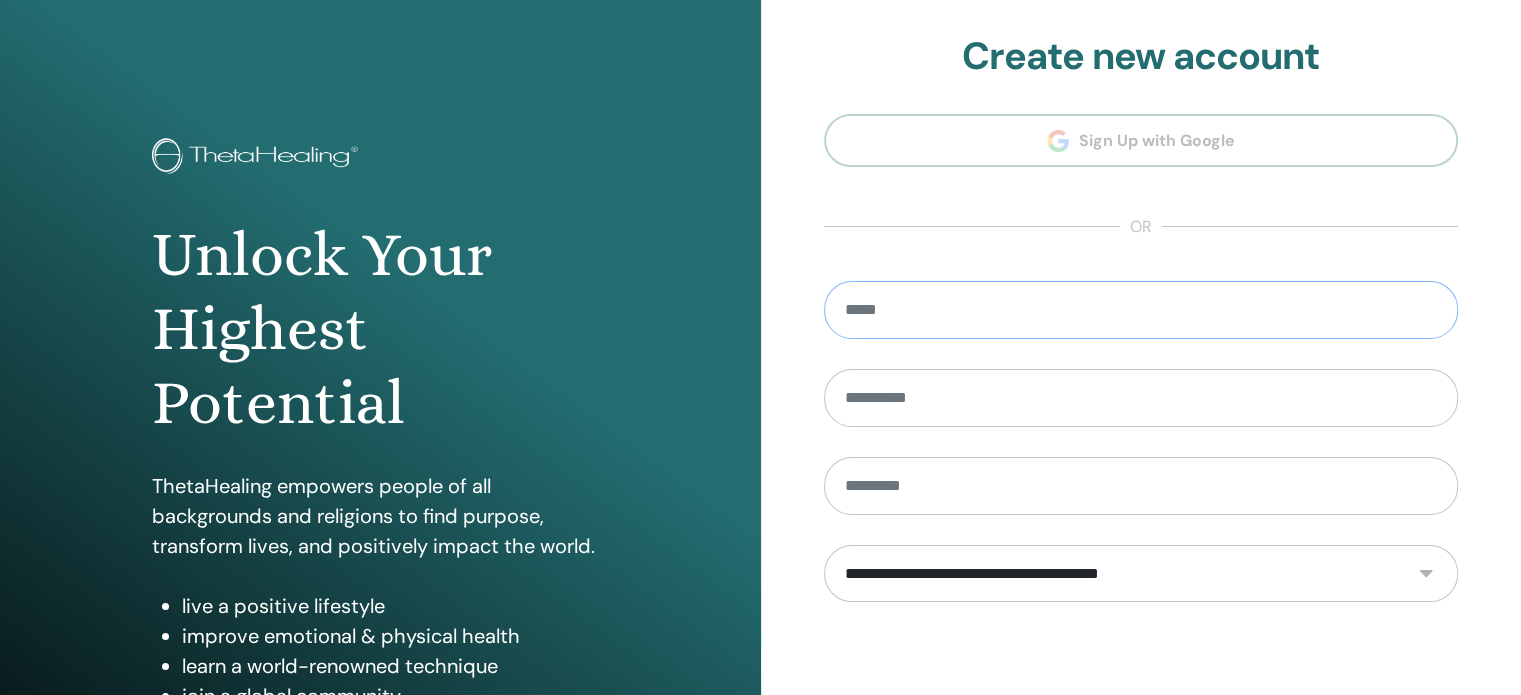 click at bounding box center (1141, 310) 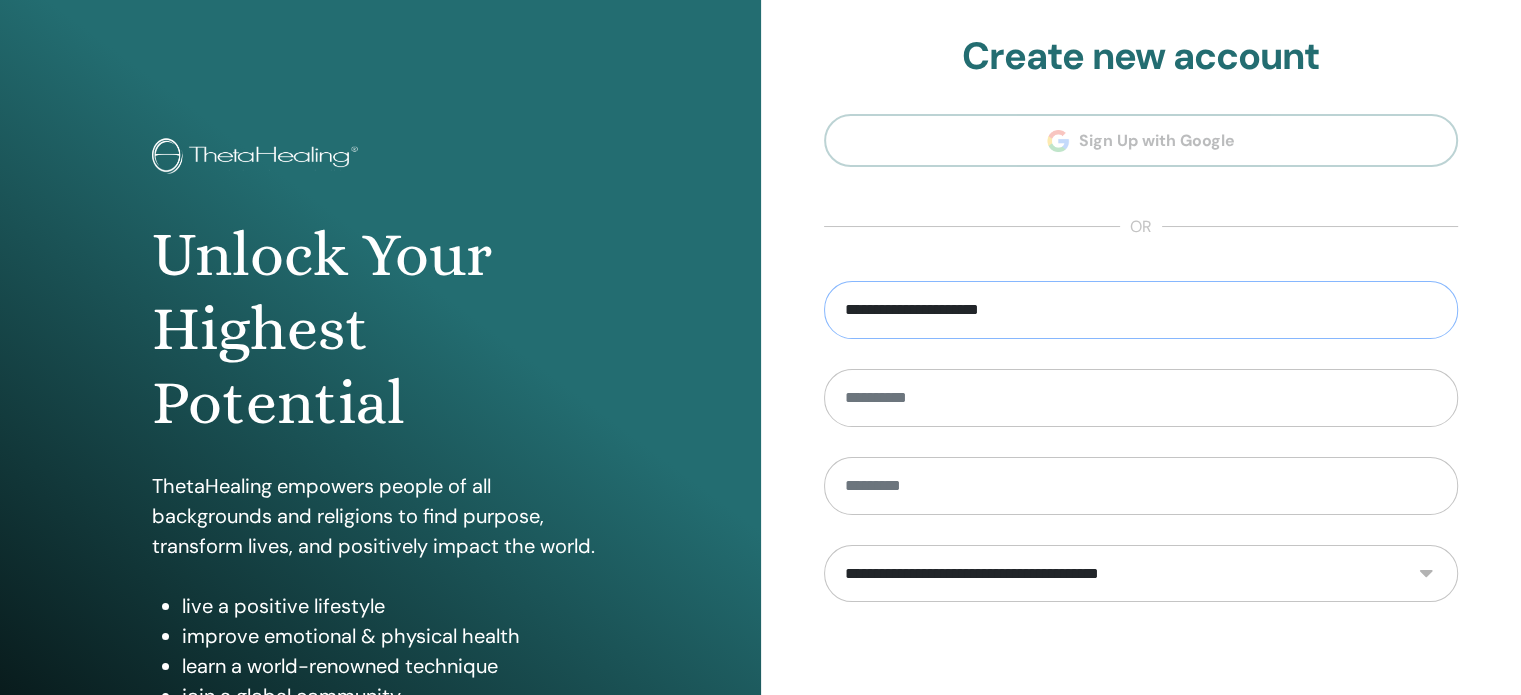 type on "**********" 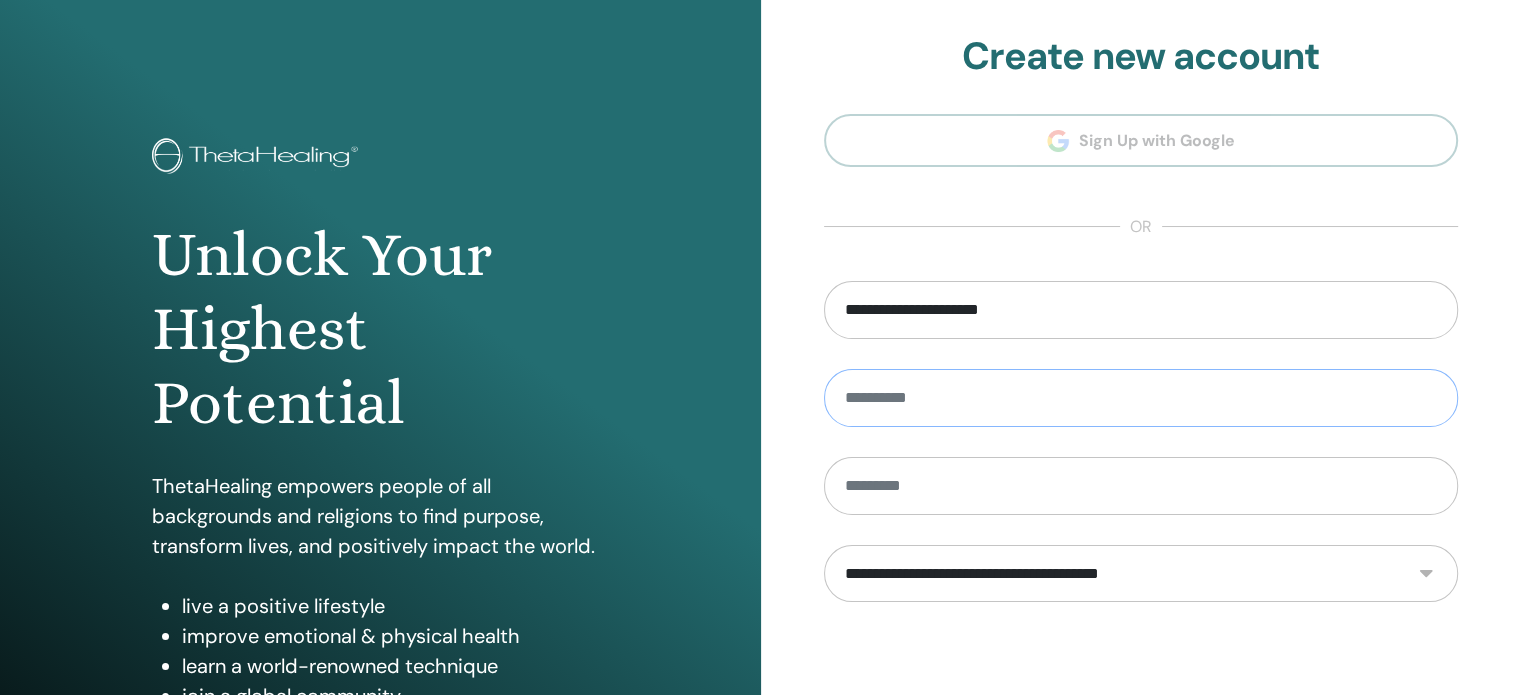 click at bounding box center [1141, 398] 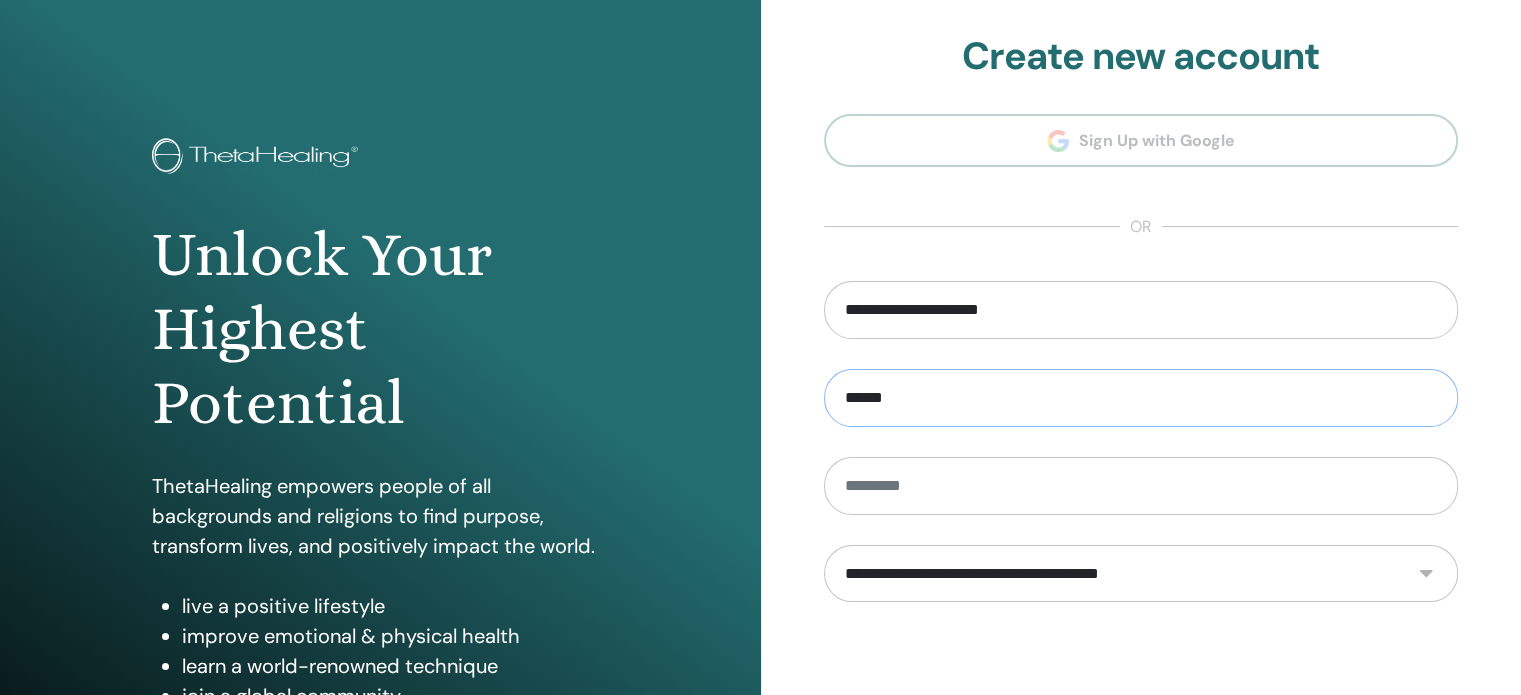 type on "*****" 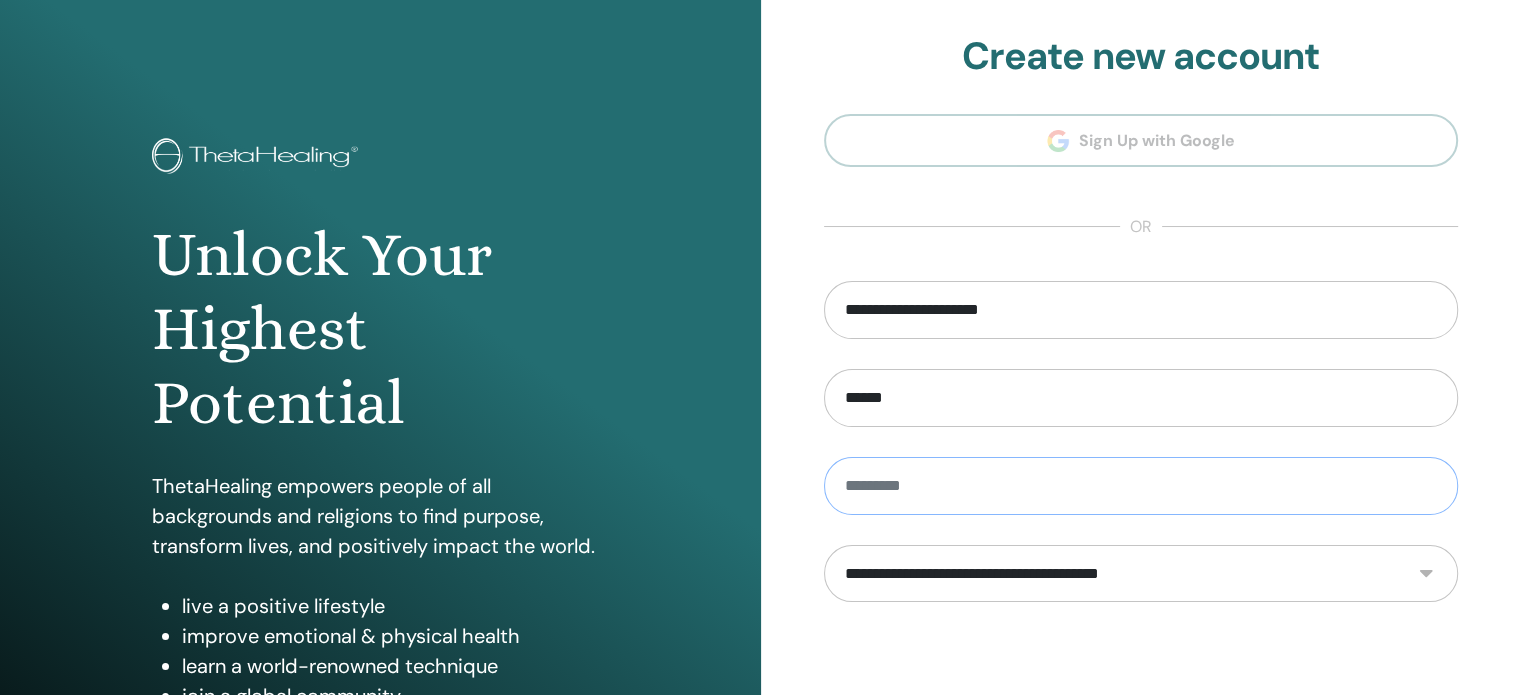 click at bounding box center [1141, 486] 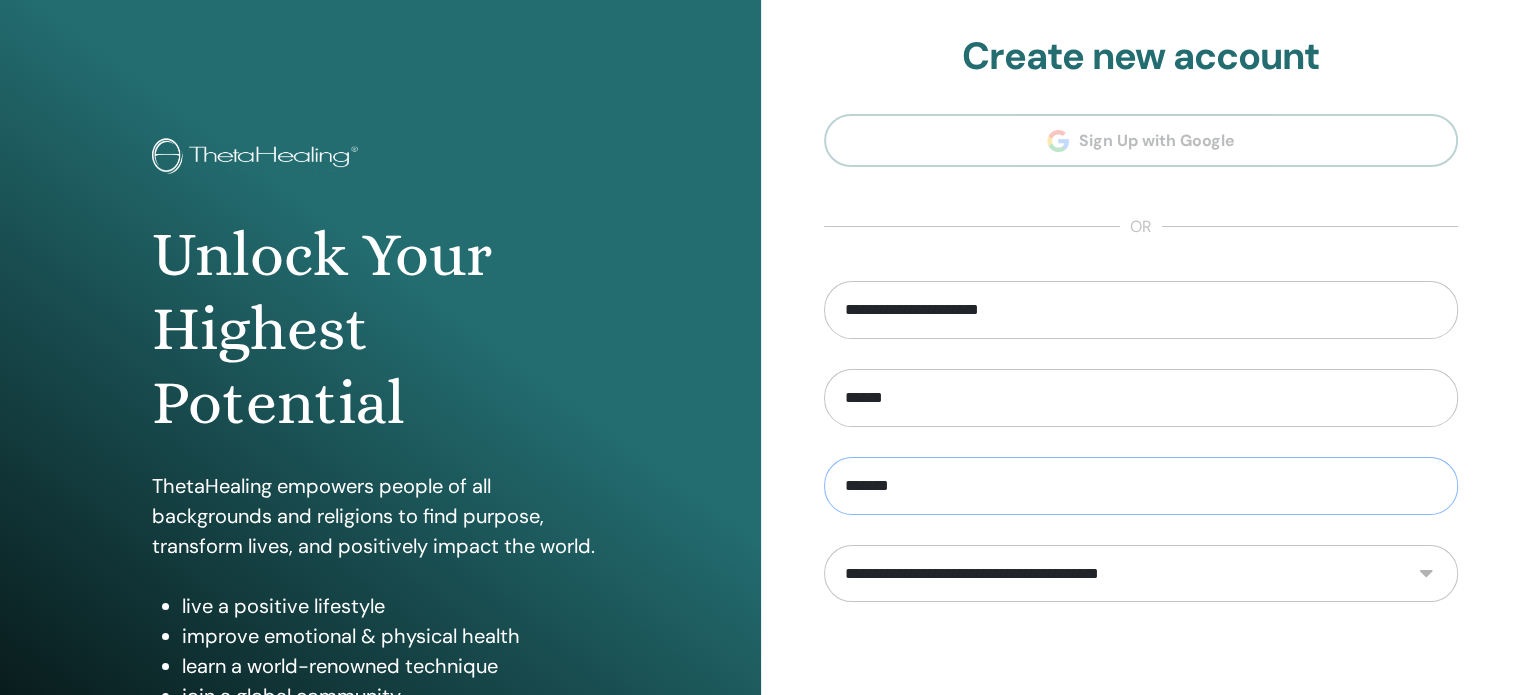 type on "*******" 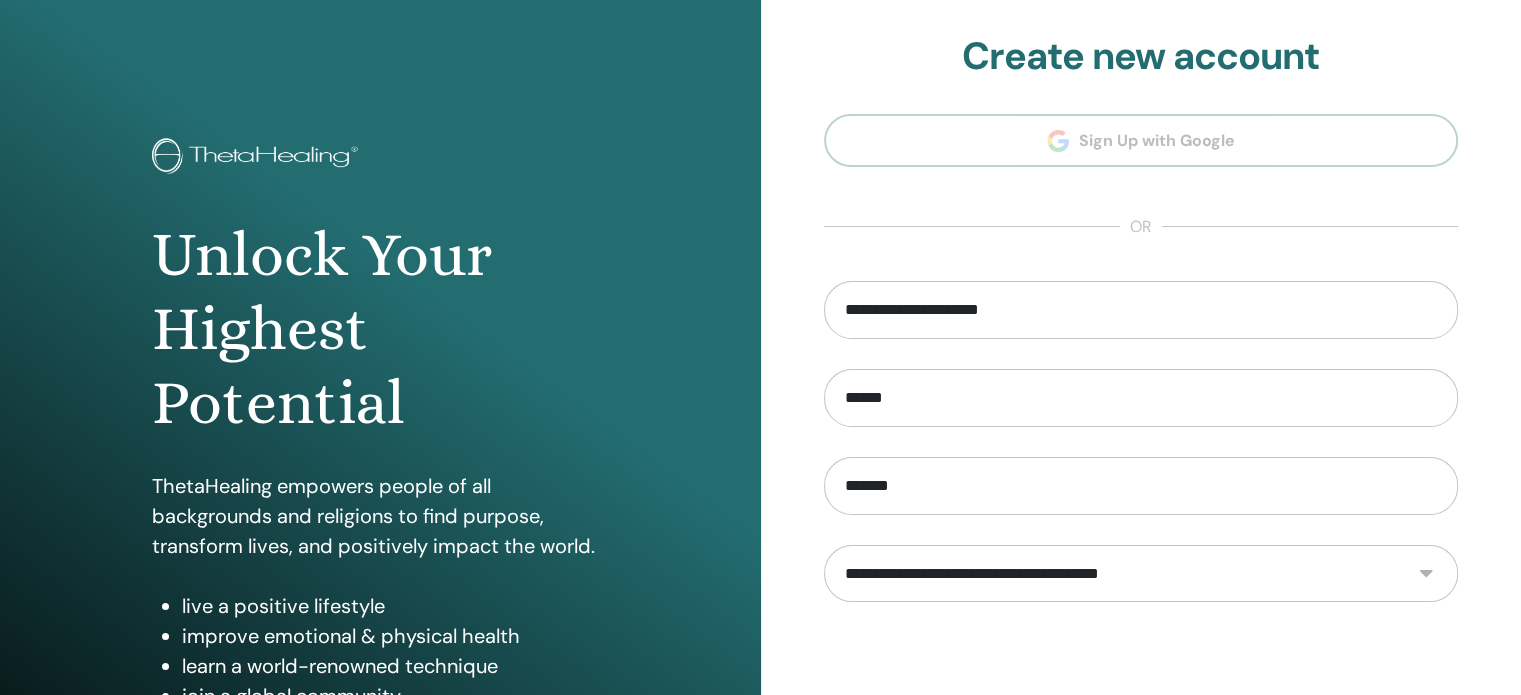 click on "**********" at bounding box center [1141, 574] 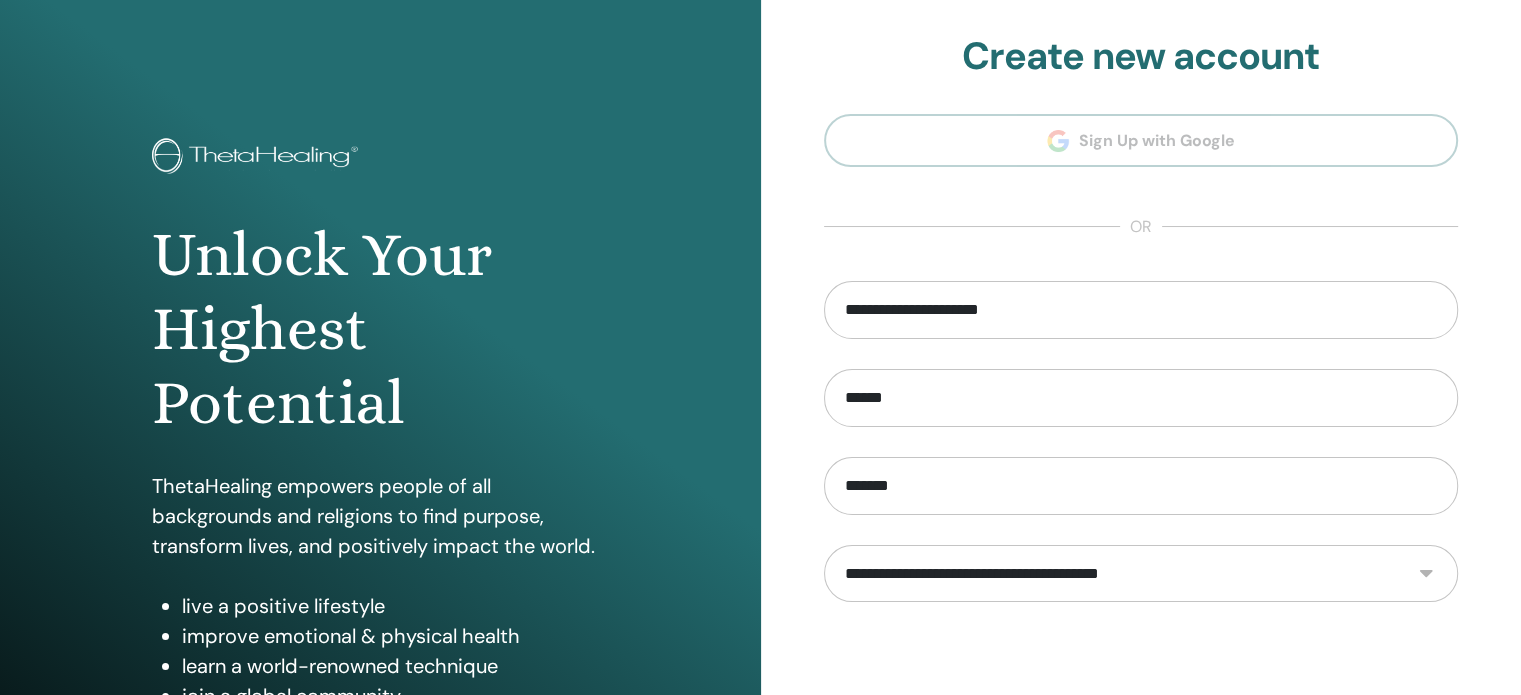 select on "***" 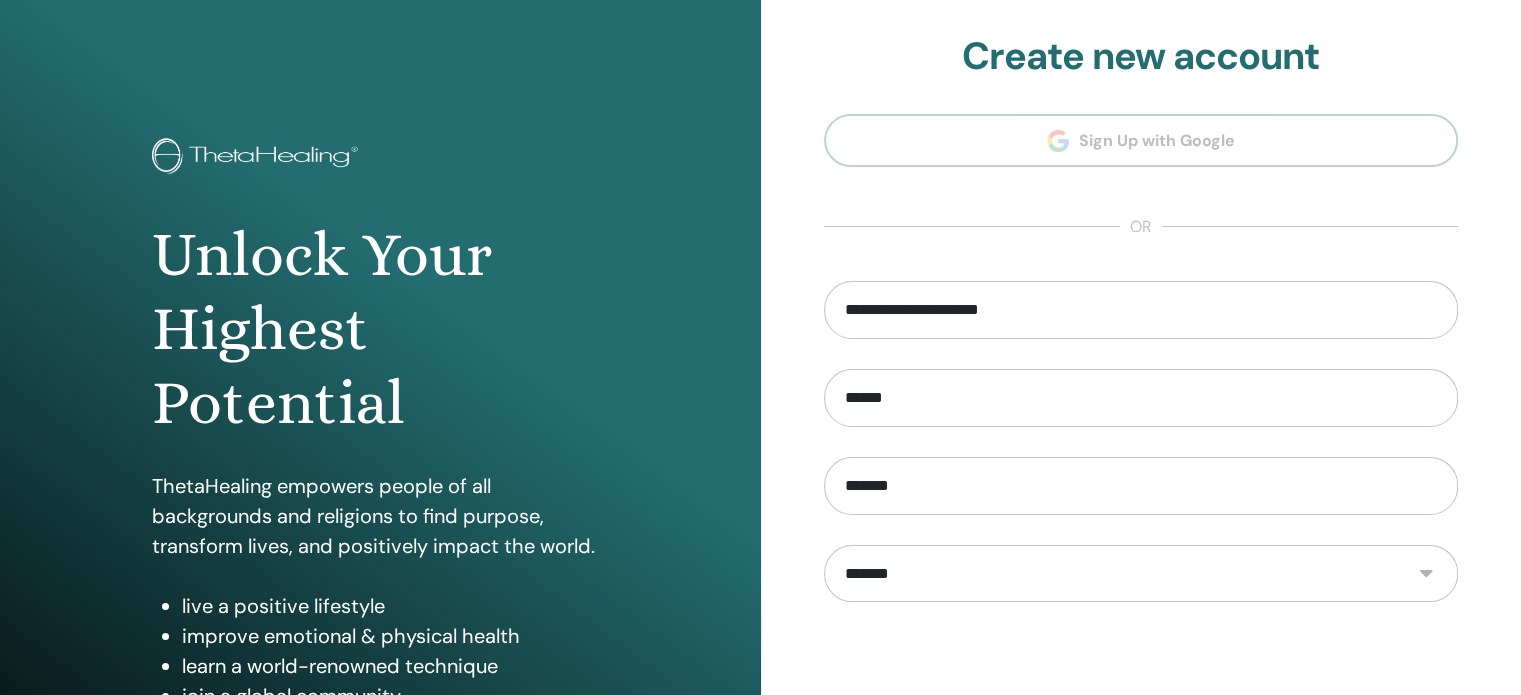 click on "**********" at bounding box center [1141, 574] 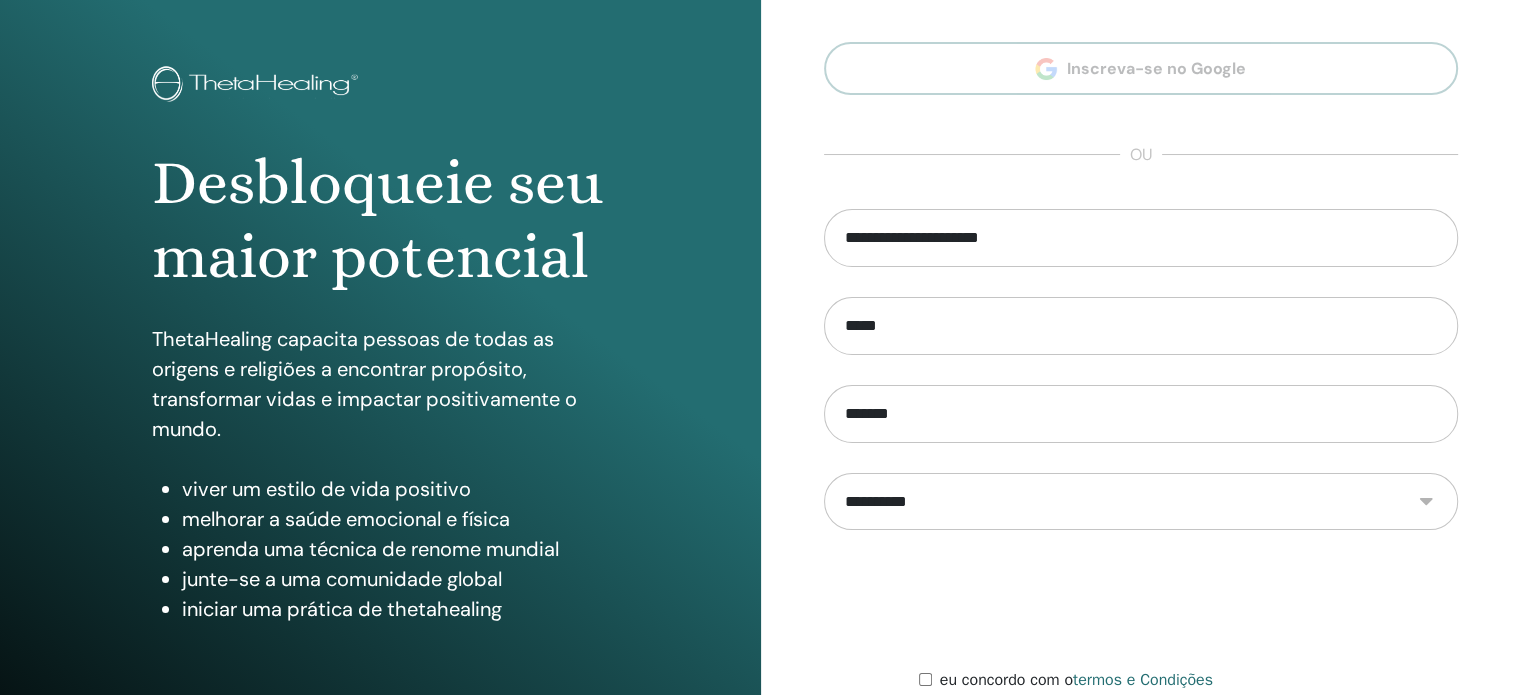 scroll, scrollTop: 224, scrollLeft: 0, axis: vertical 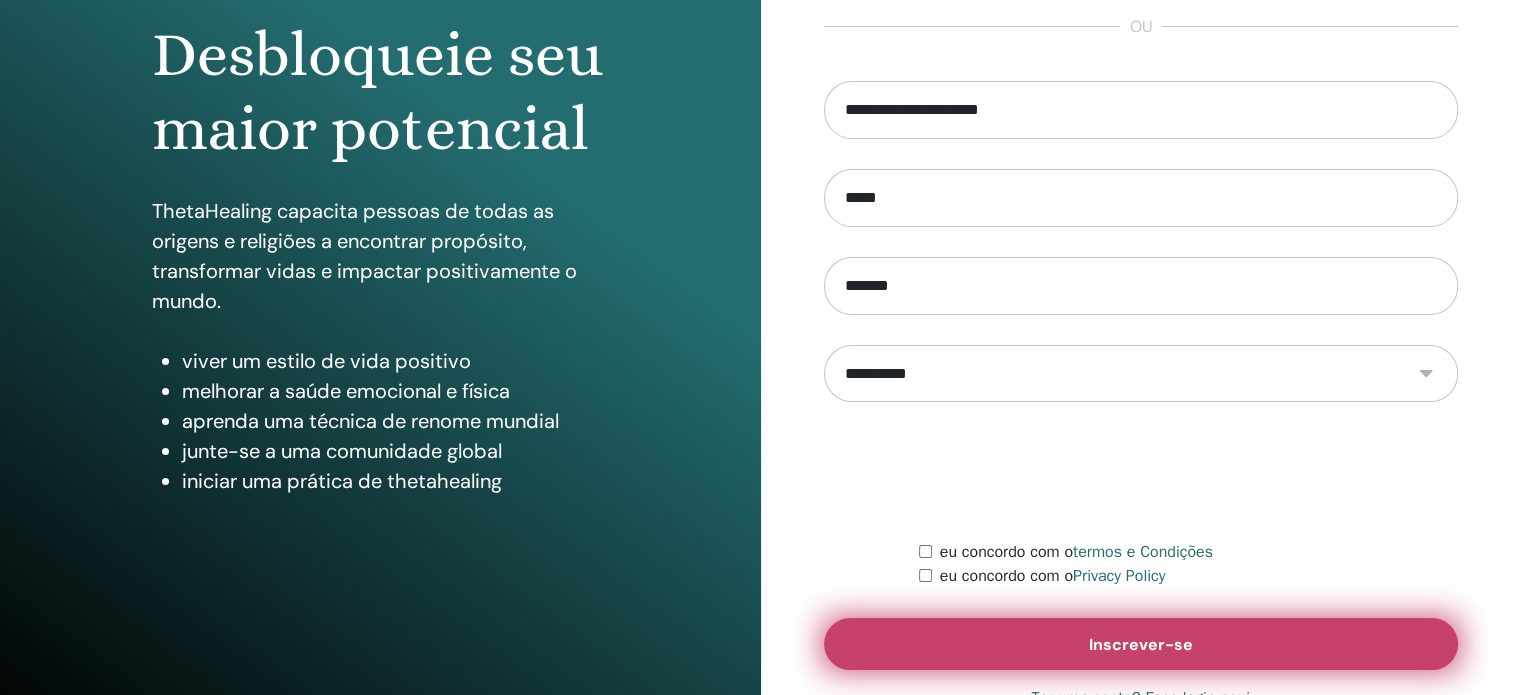 click on "Inscrever-se" at bounding box center (1141, 644) 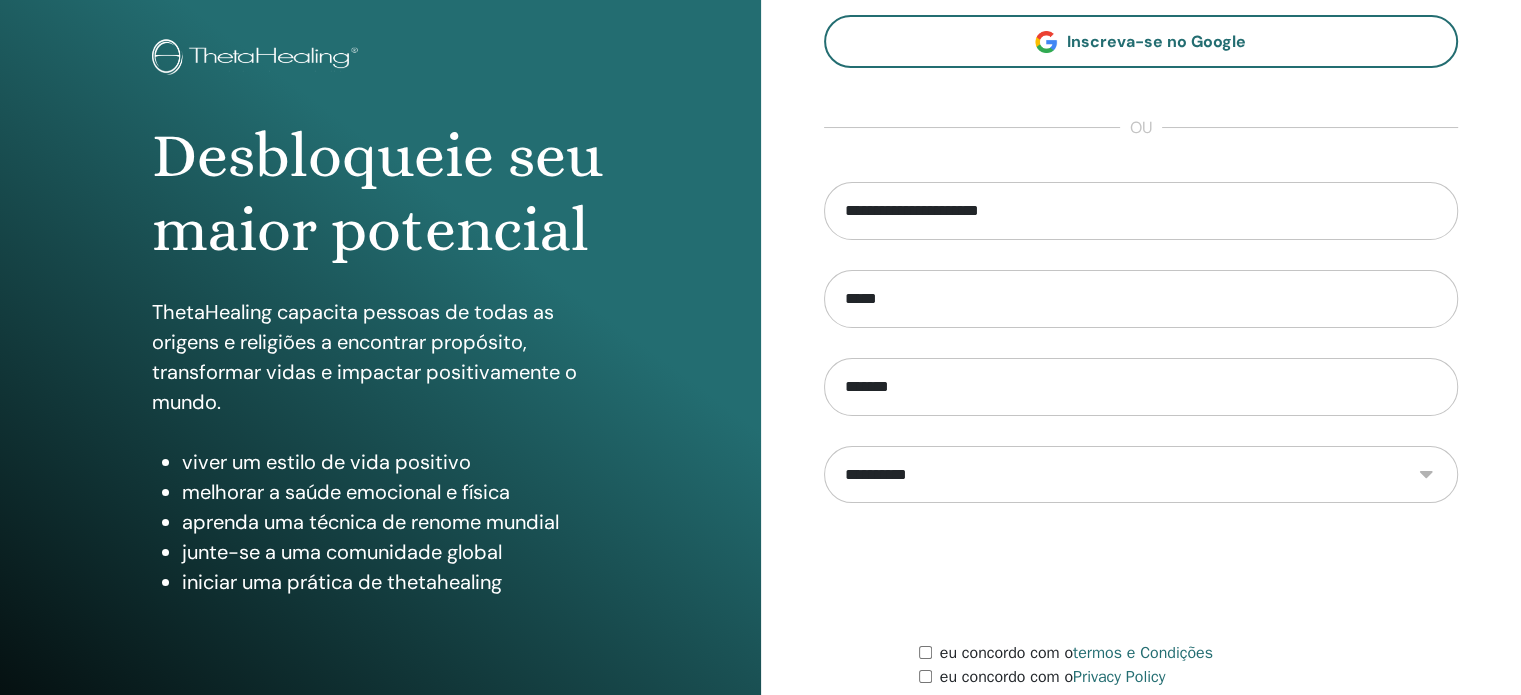 scroll, scrollTop: 0, scrollLeft: 0, axis: both 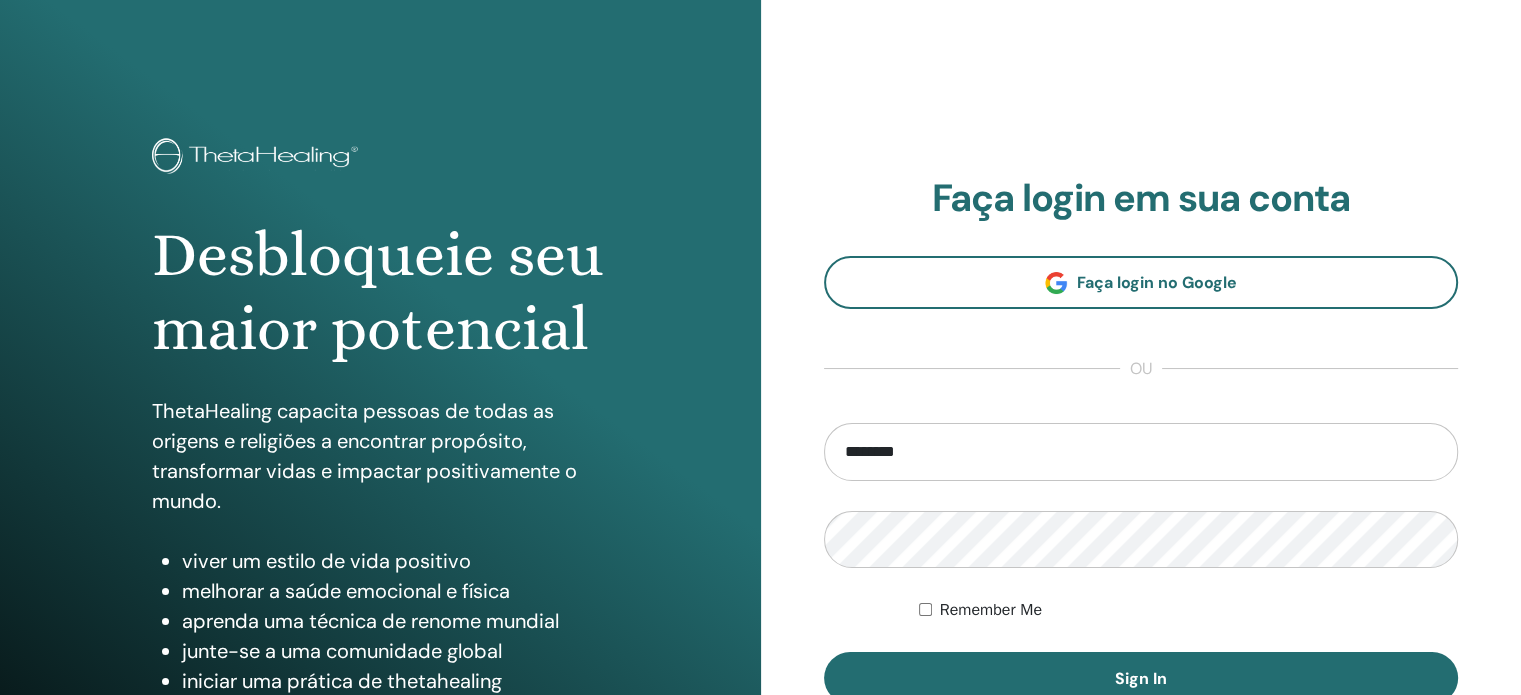 type on "**********" 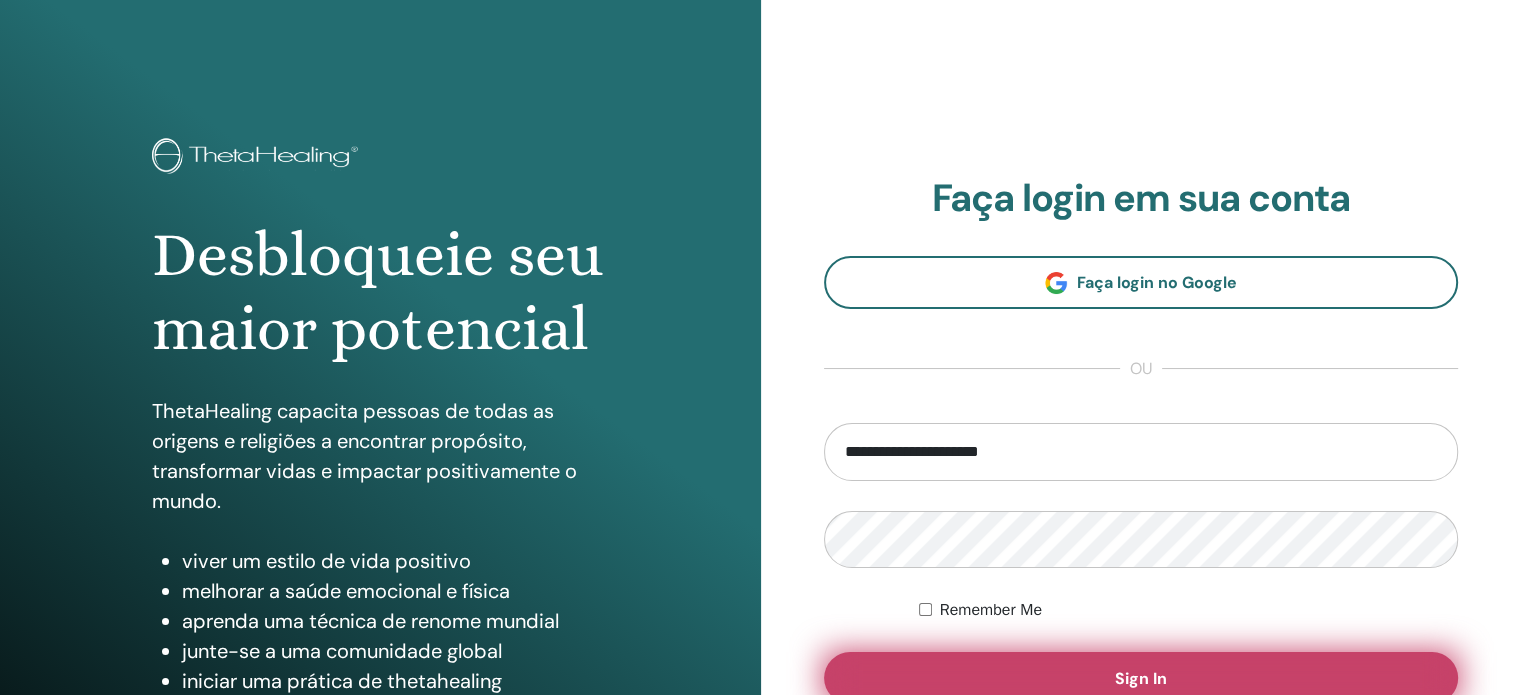 click on "Sign In" at bounding box center (1141, 678) 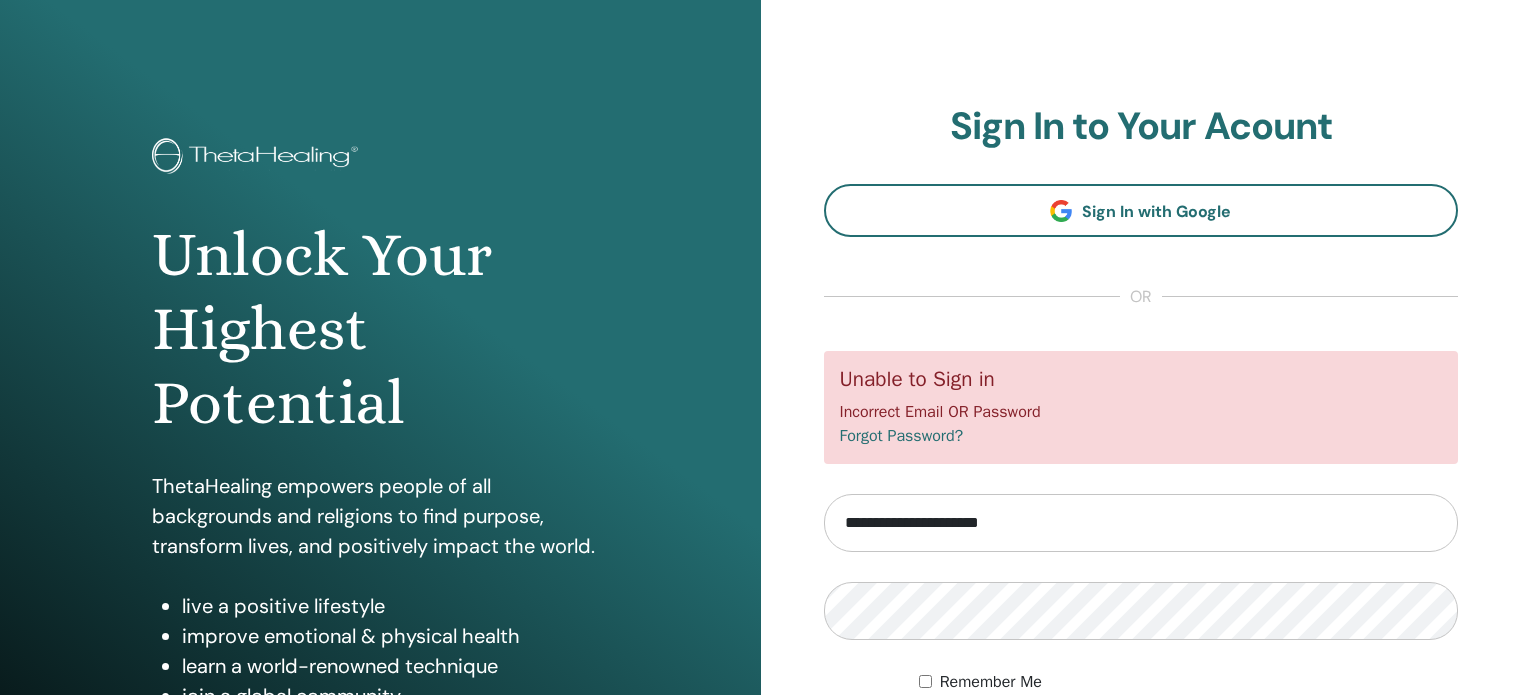 scroll, scrollTop: 0, scrollLeft: 0, axis: both 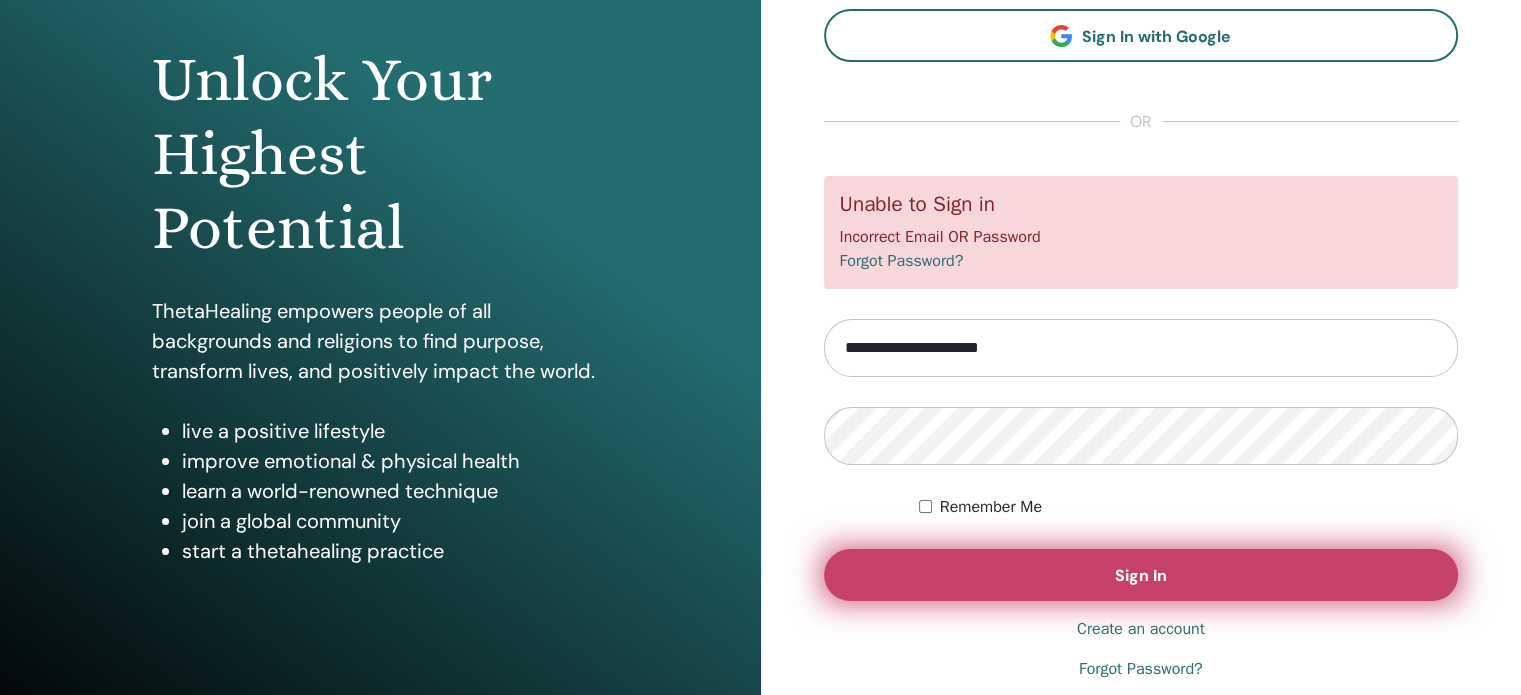 click on "Sign In" at bounding box center (1141, 575) 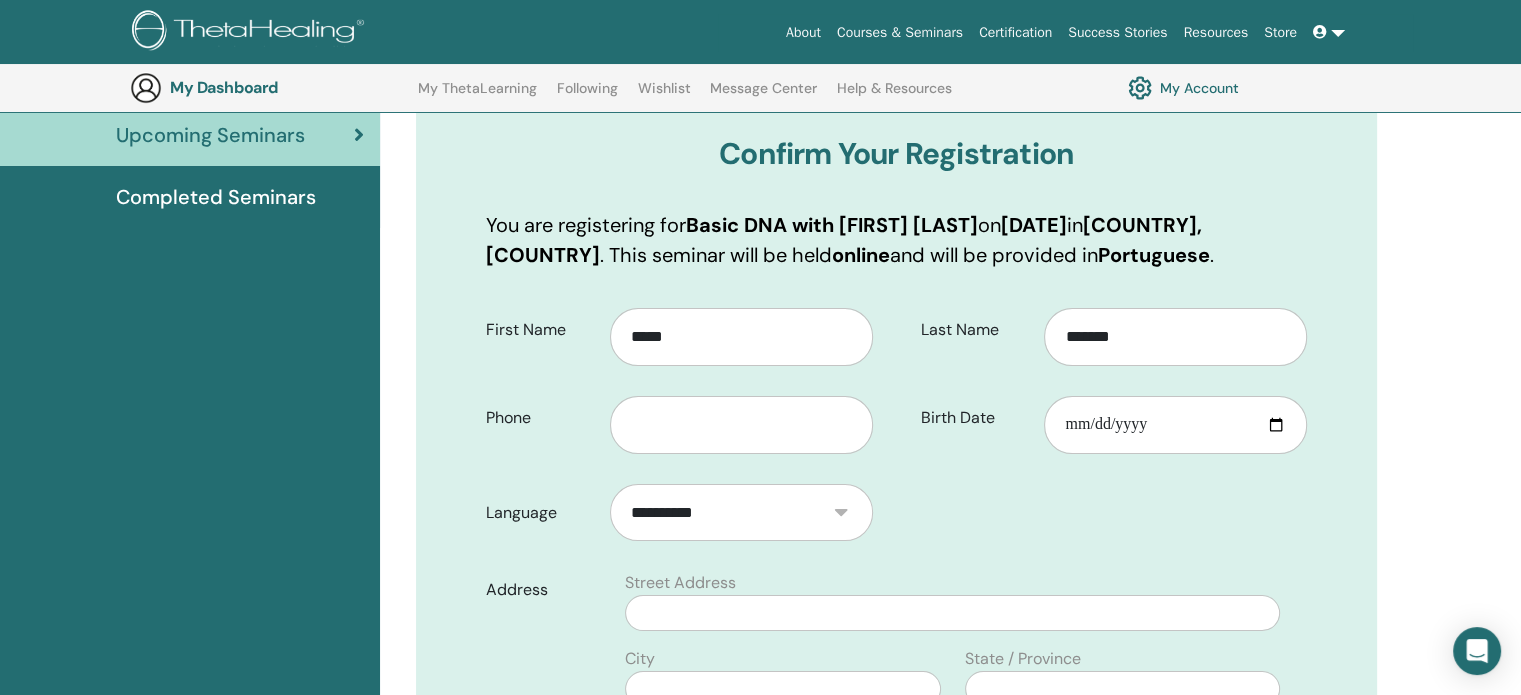 scroll, scrollTop: 223, scrollLeft: 0, axis: vertical 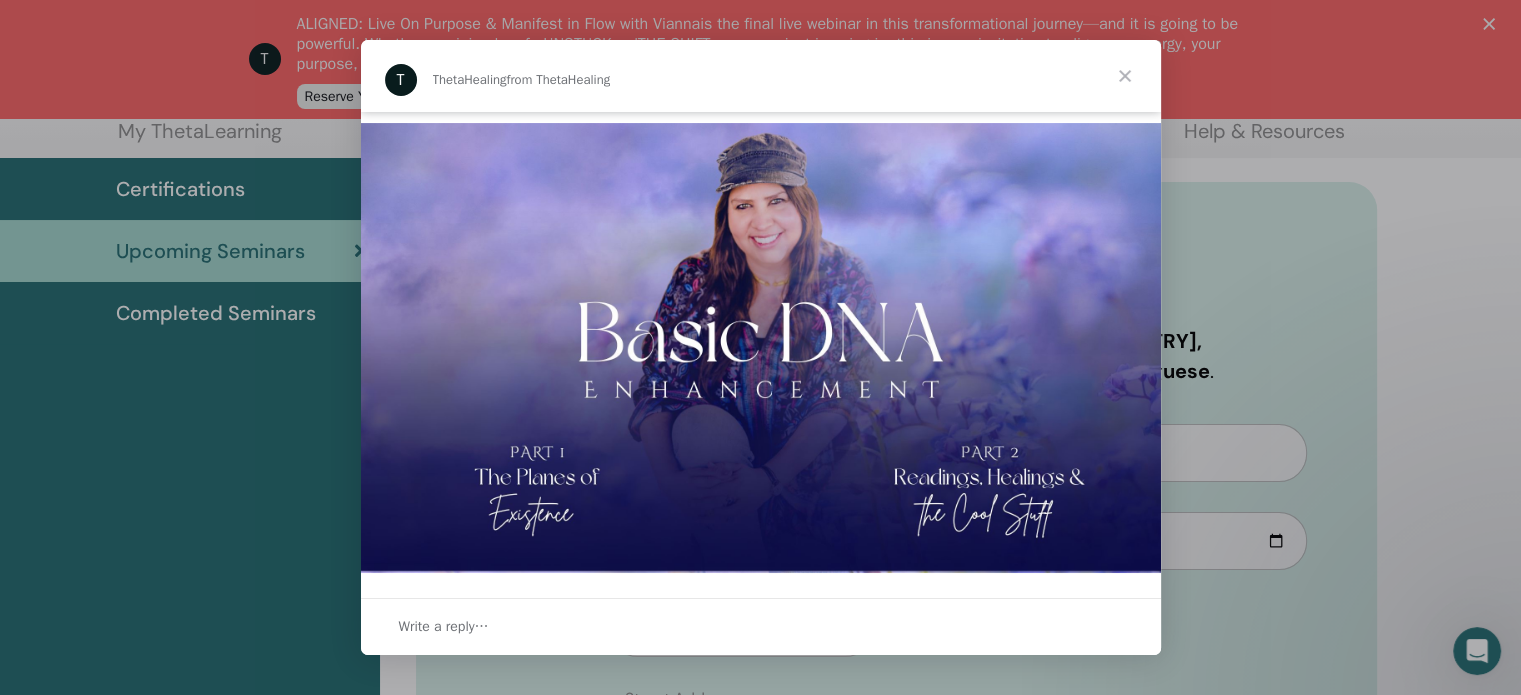 click at bounding box center [1125, 76] 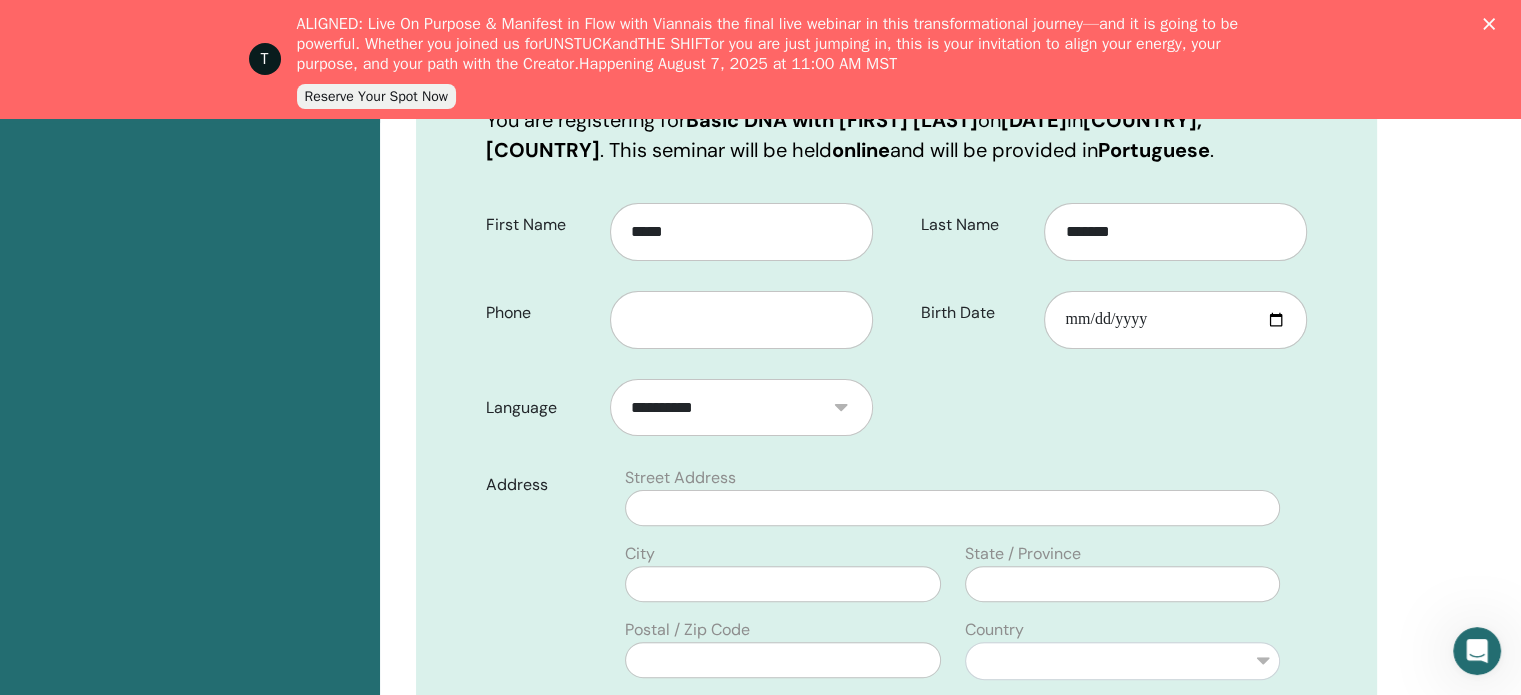 scroll, scrollTop: 448, scrollLeft: 0, axis: vertical 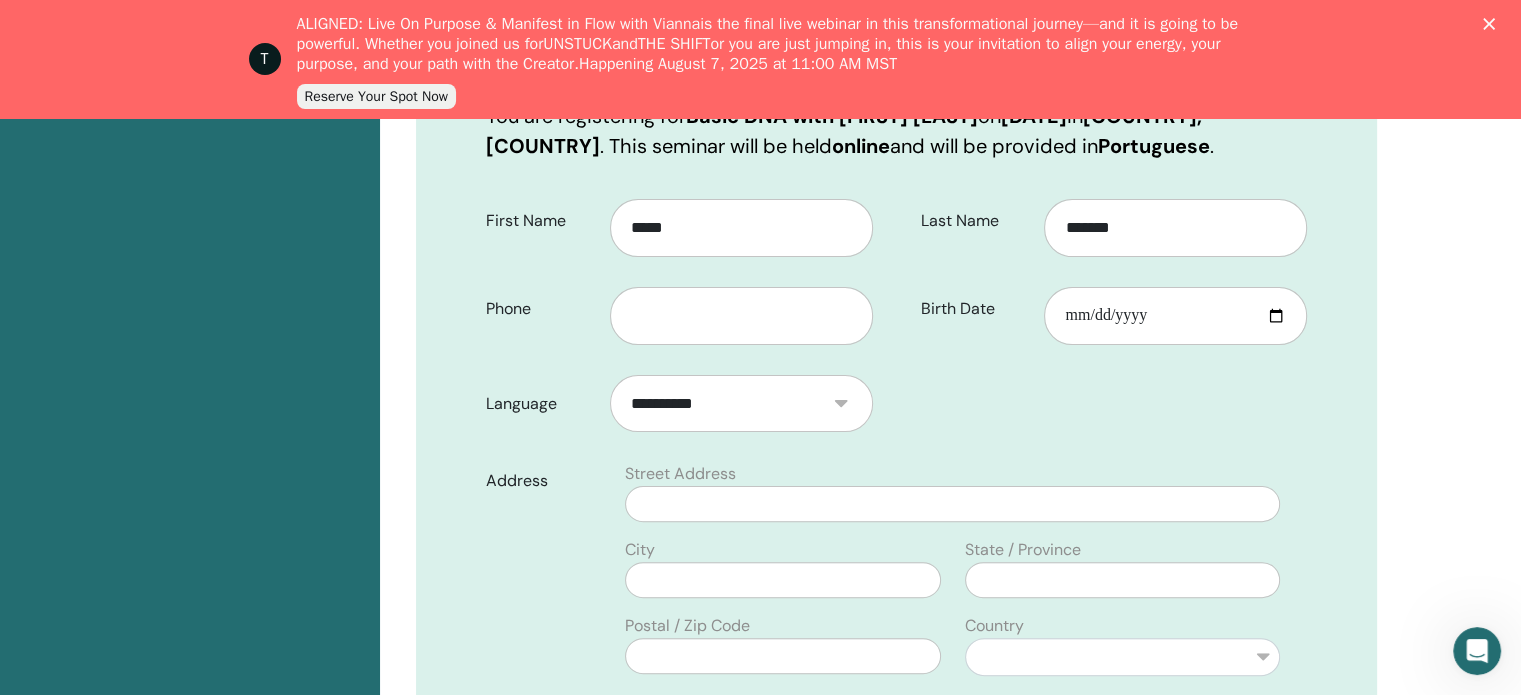 click on "**********" at bounding box center (741, 404) 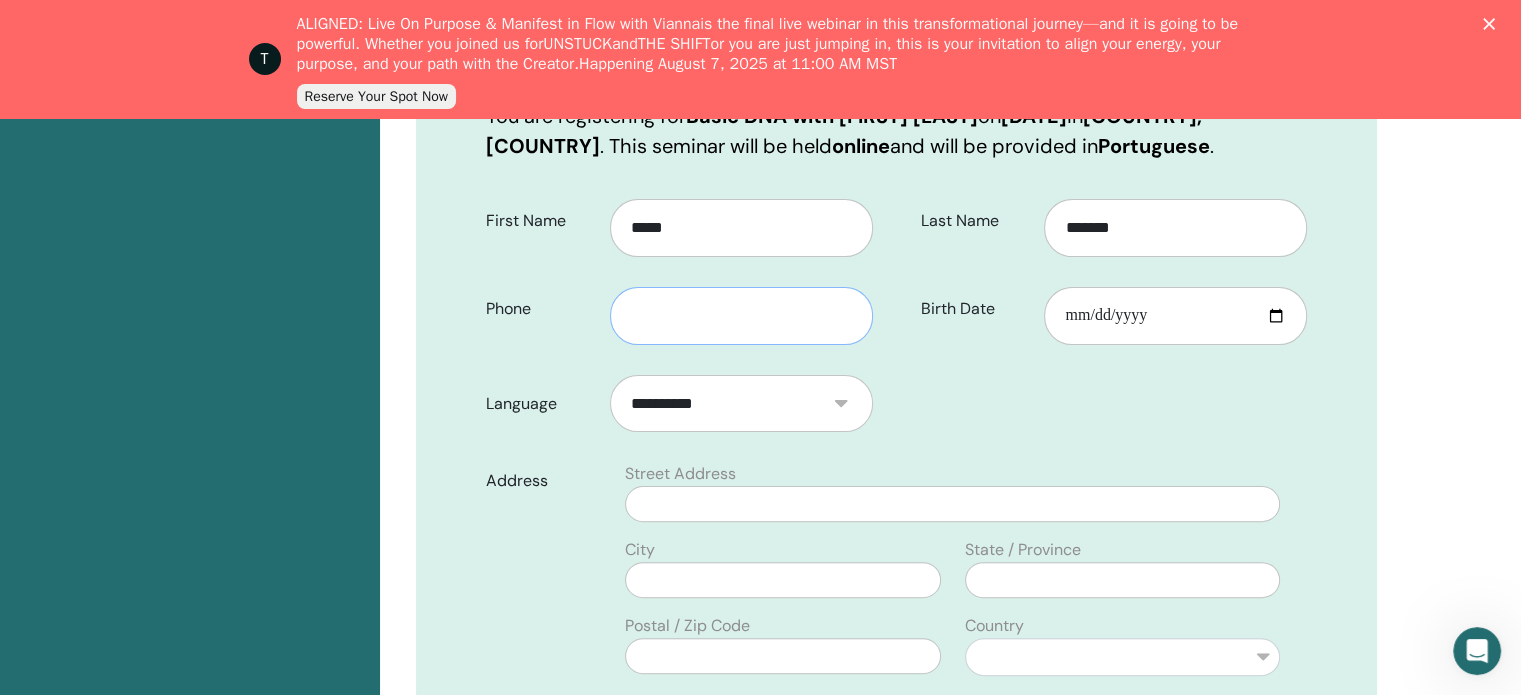 click at bounding box center [741, 316] 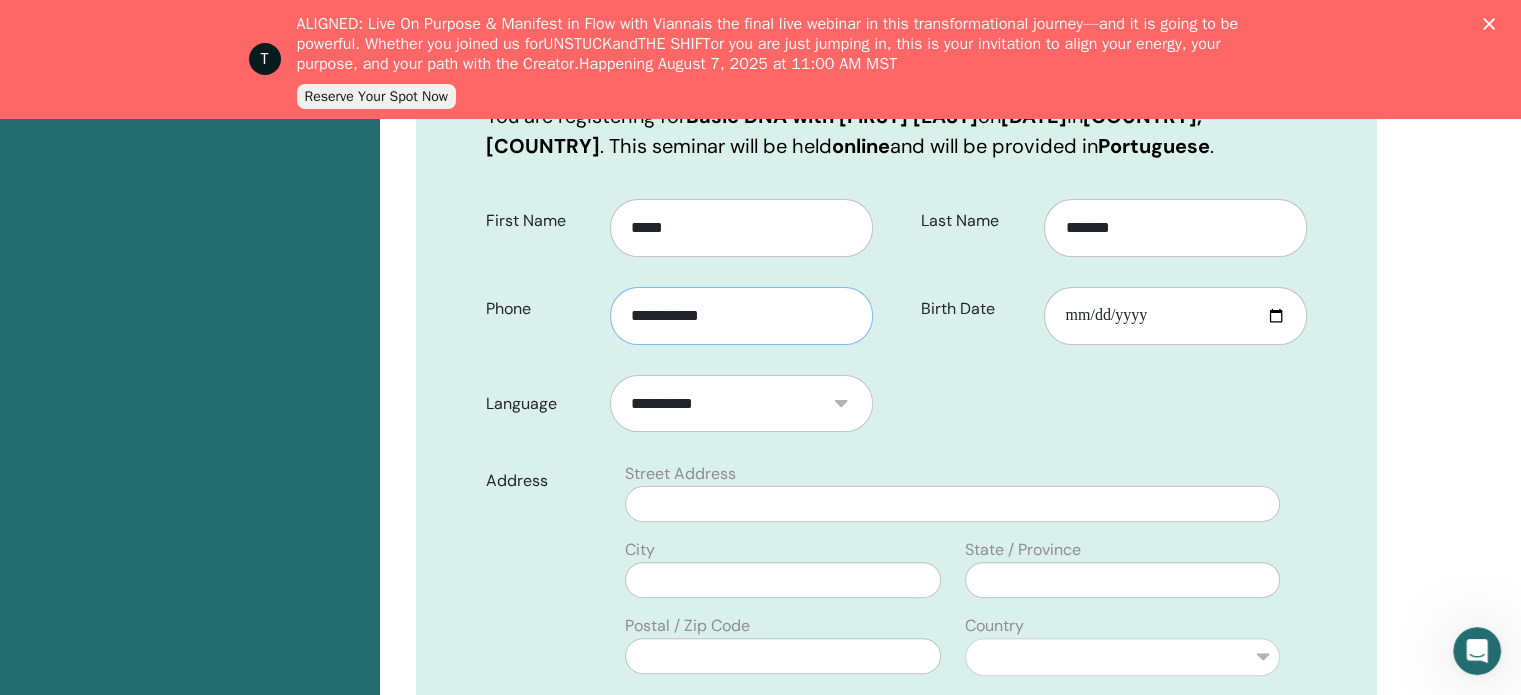 type on "**********" 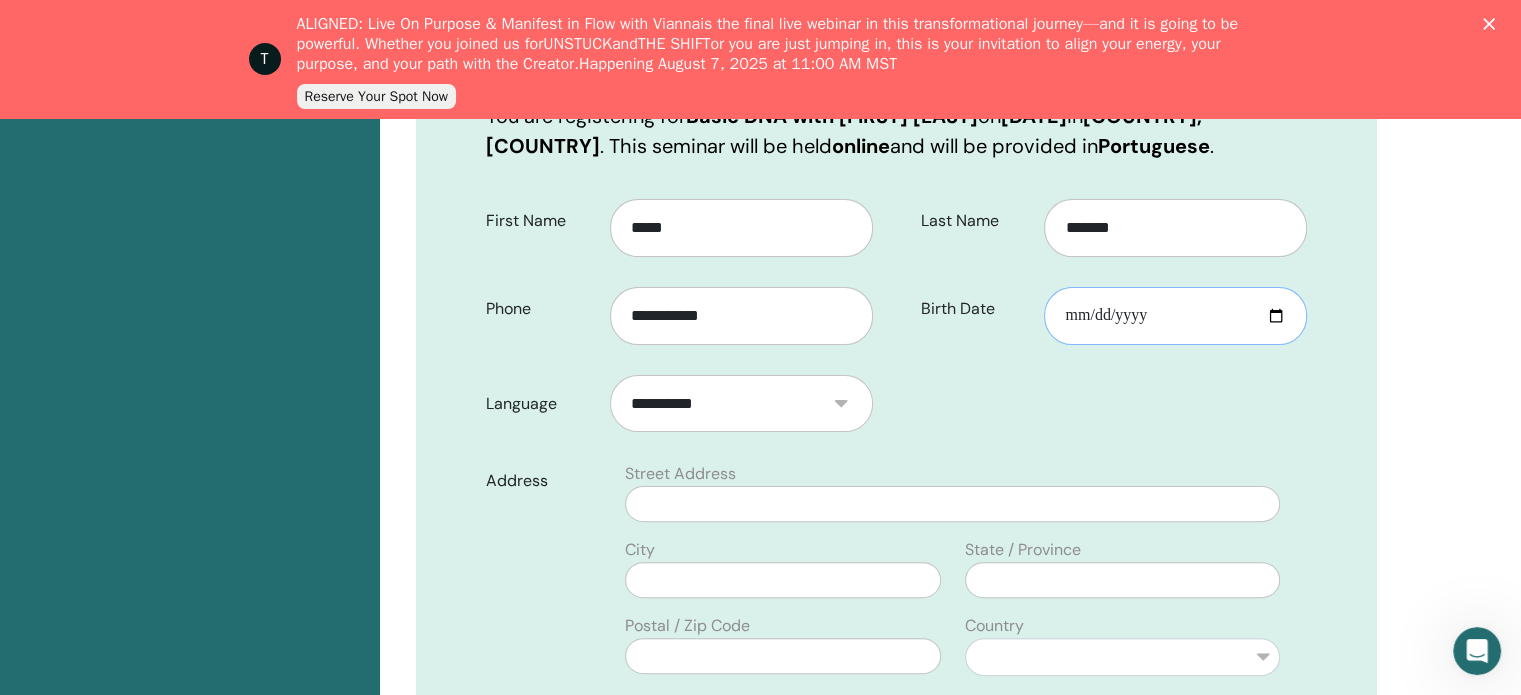 click on "Birth Date" at bounding box center [1175, 316] 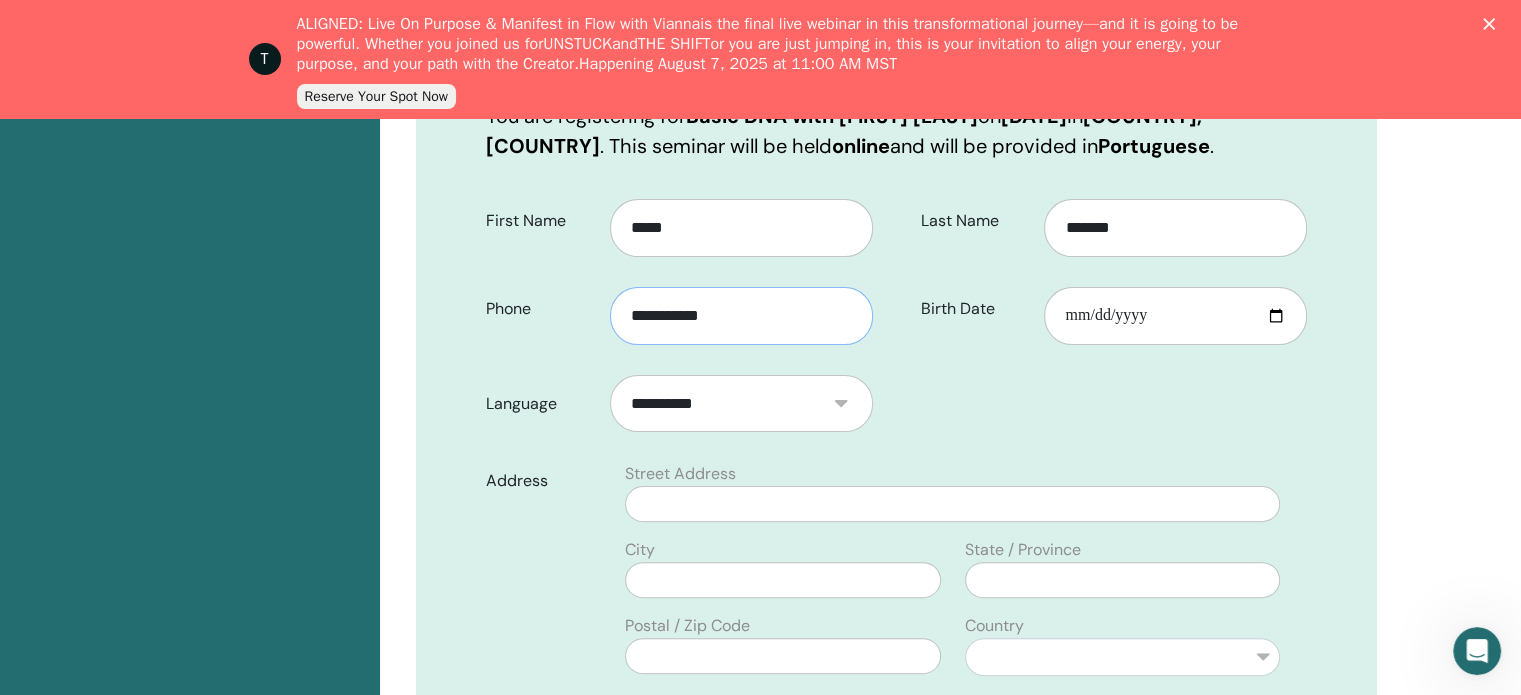 click on "**********" at bounding box center [741, 316] 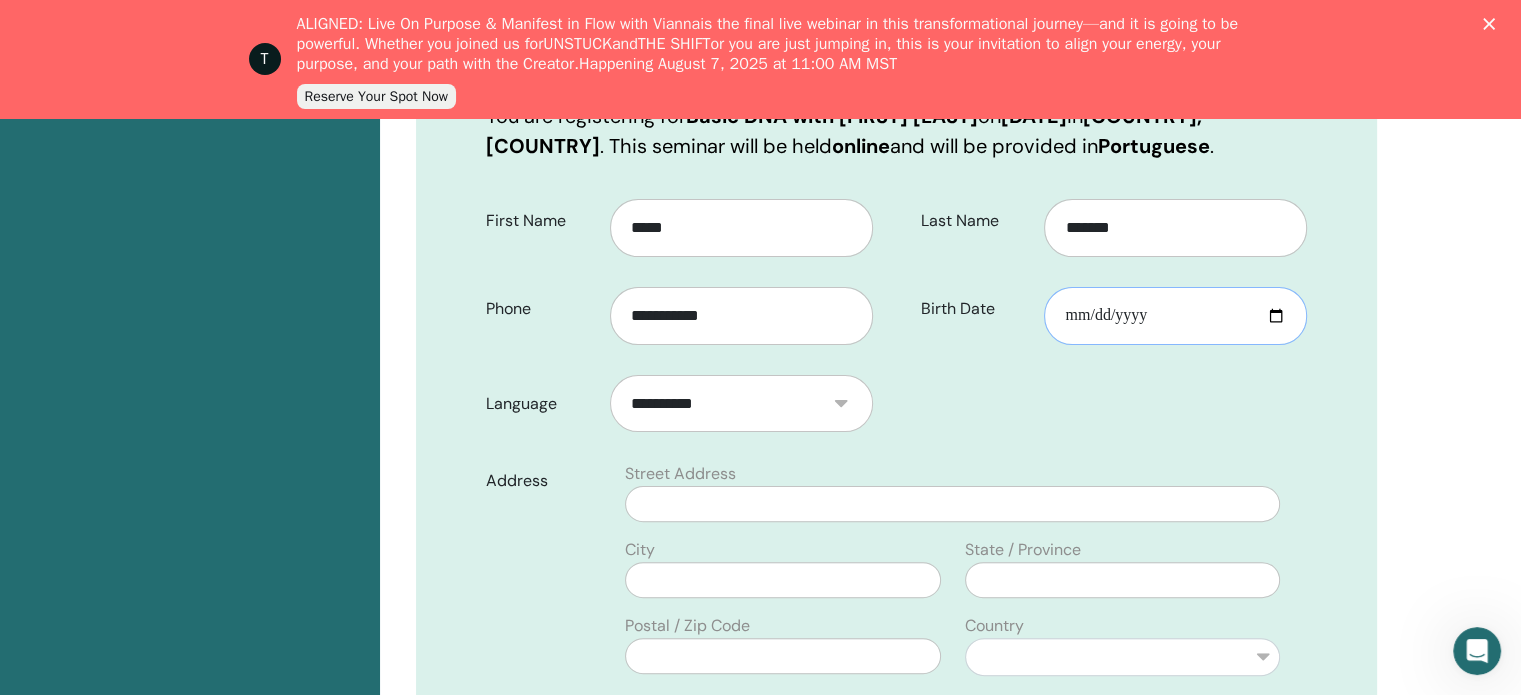 click on "Birth Date" at bounding box center [1175, 316] 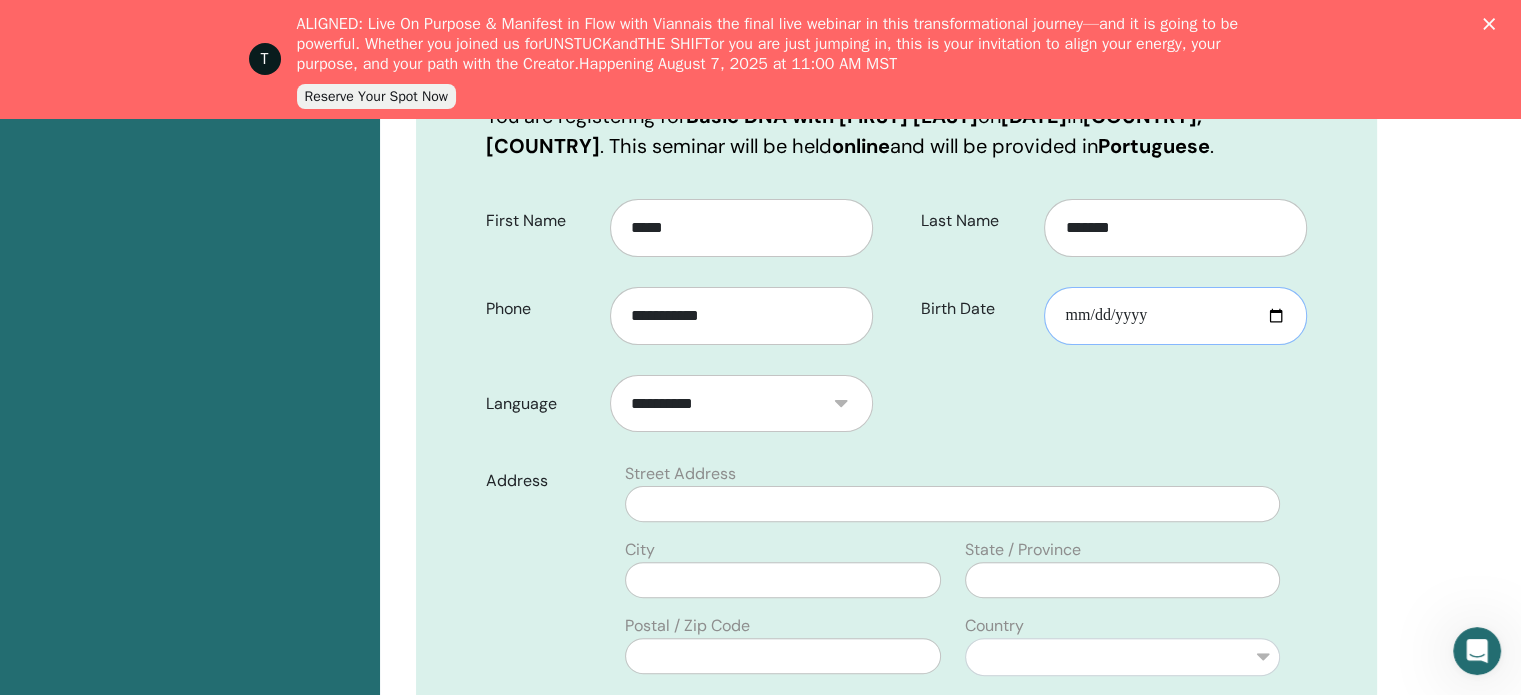 type on "**********" 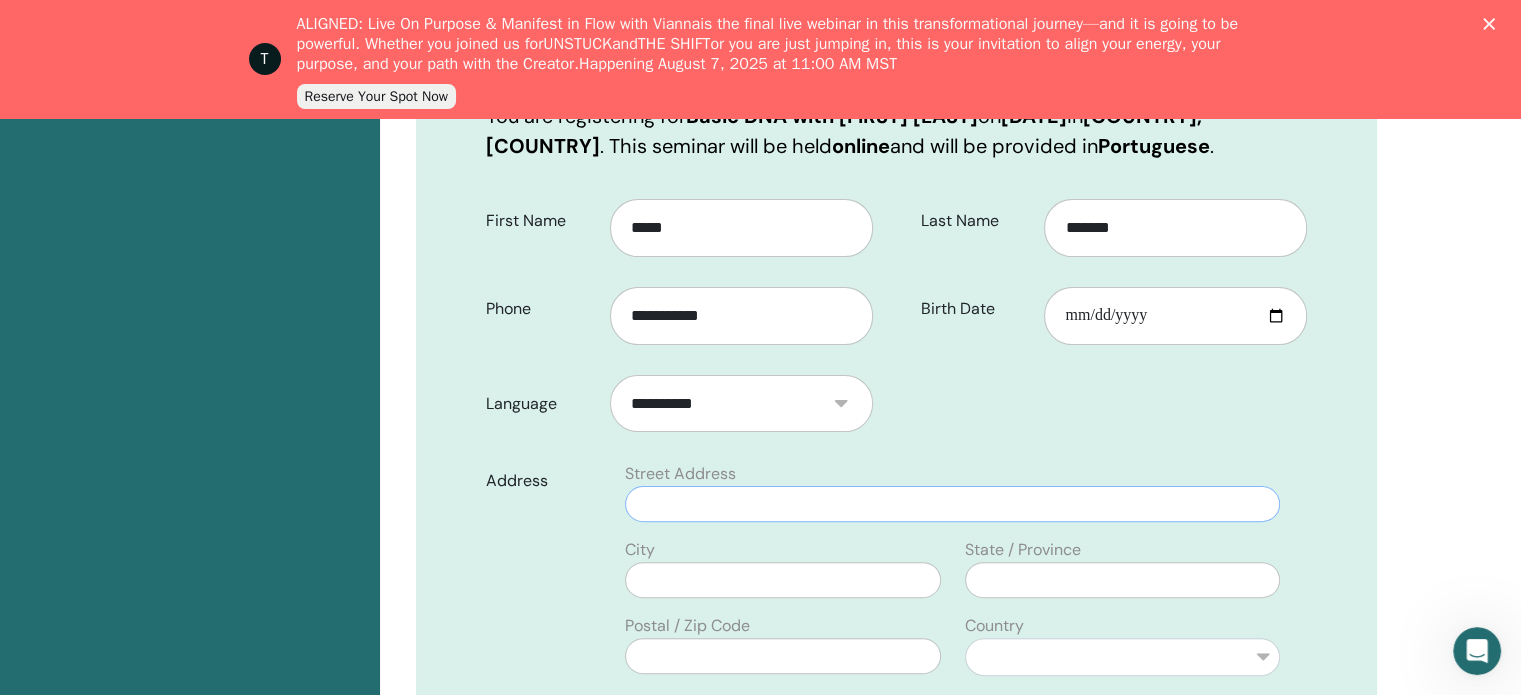 click at bounding box center [952, 504] 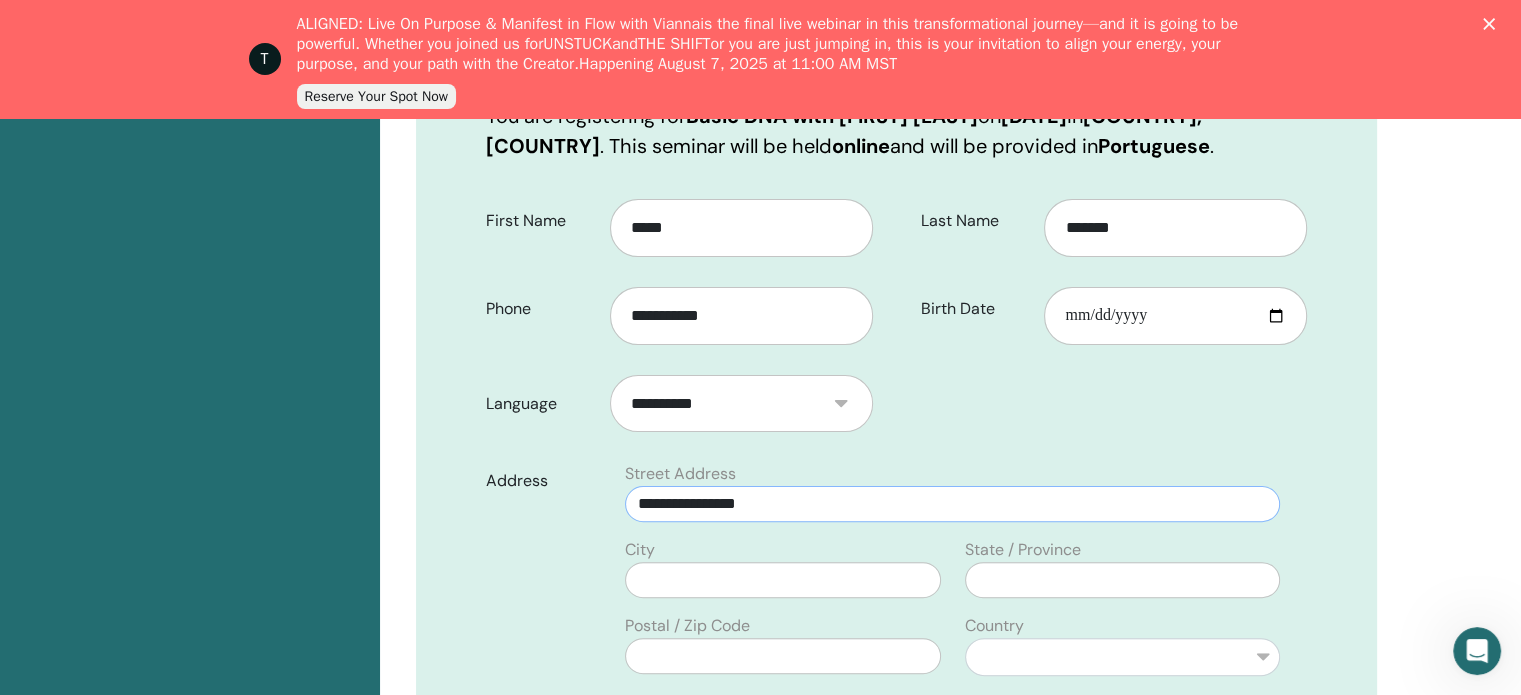 type on "**********" 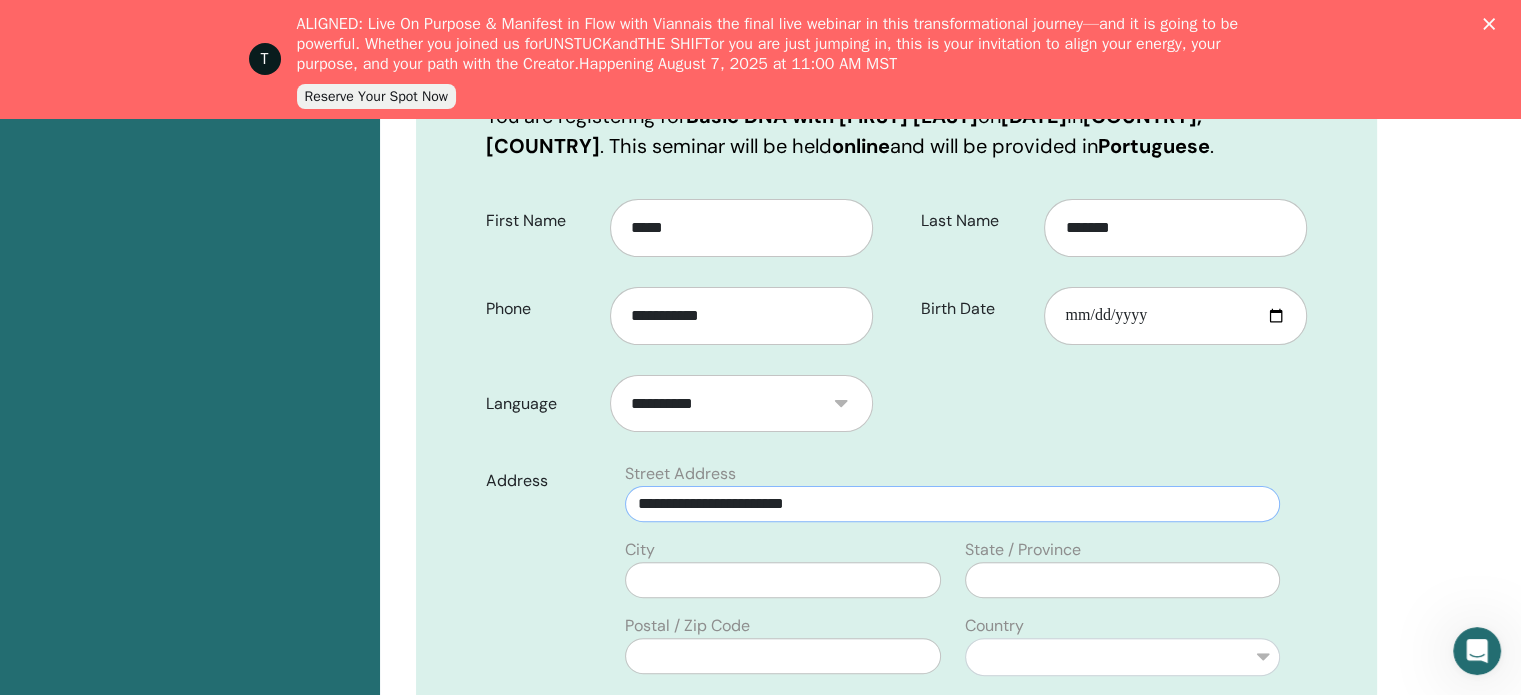 type on "********" 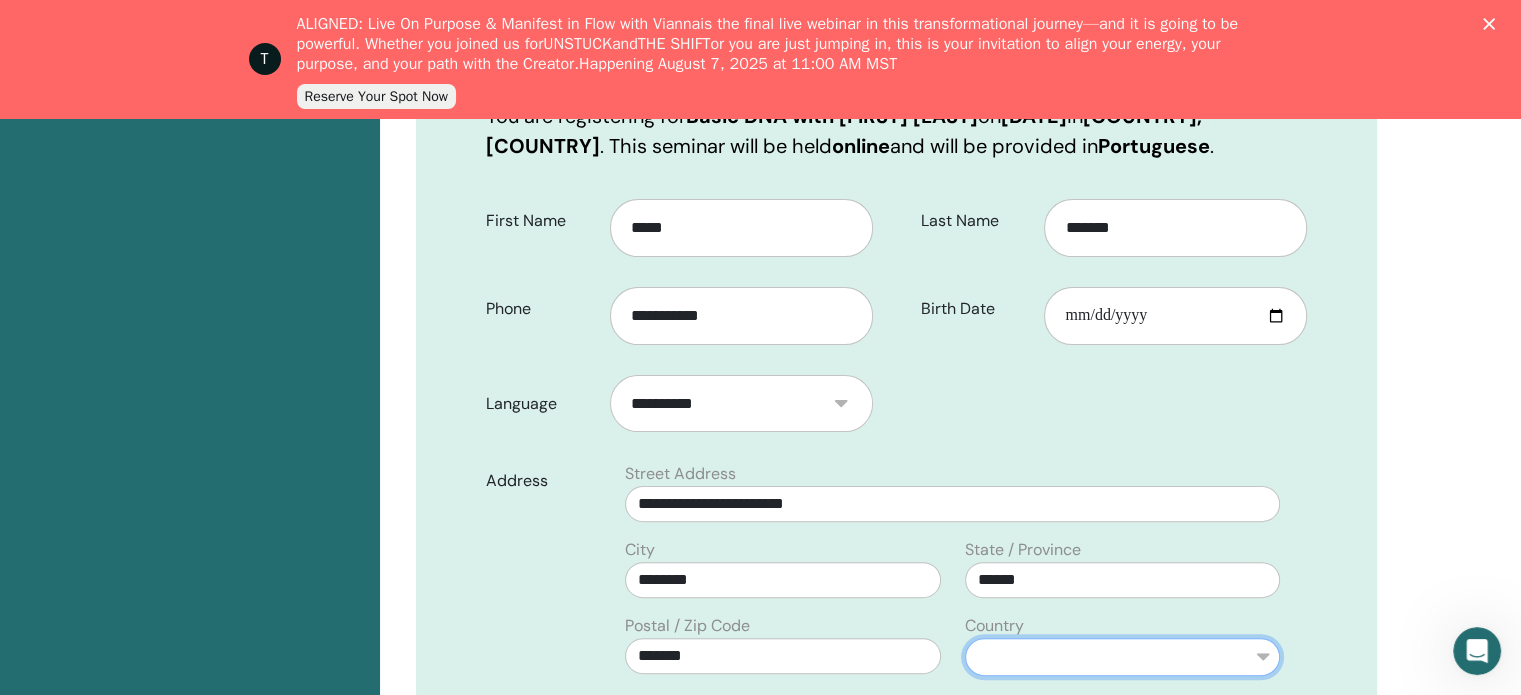 select on "*" 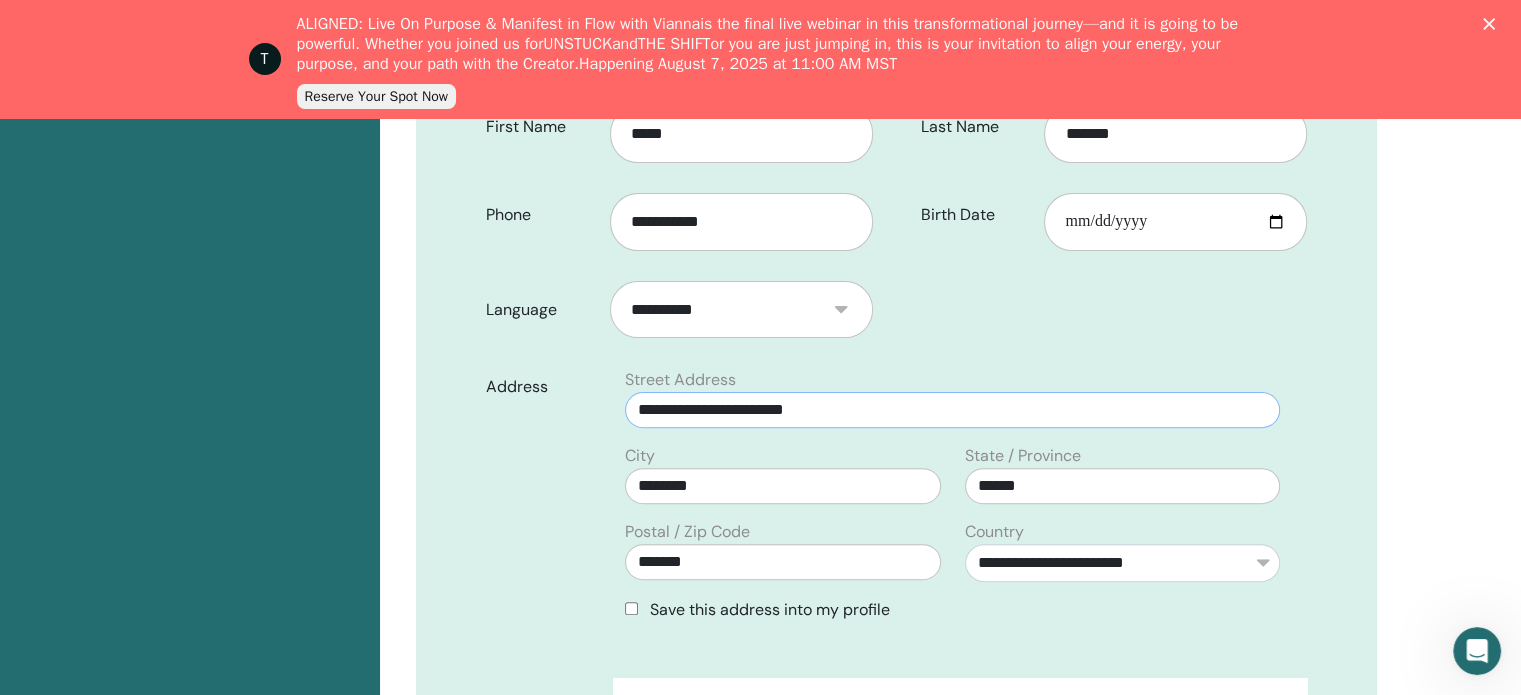 scroll, scrollTop: 548, scrollLeft: 0, axis: vertical 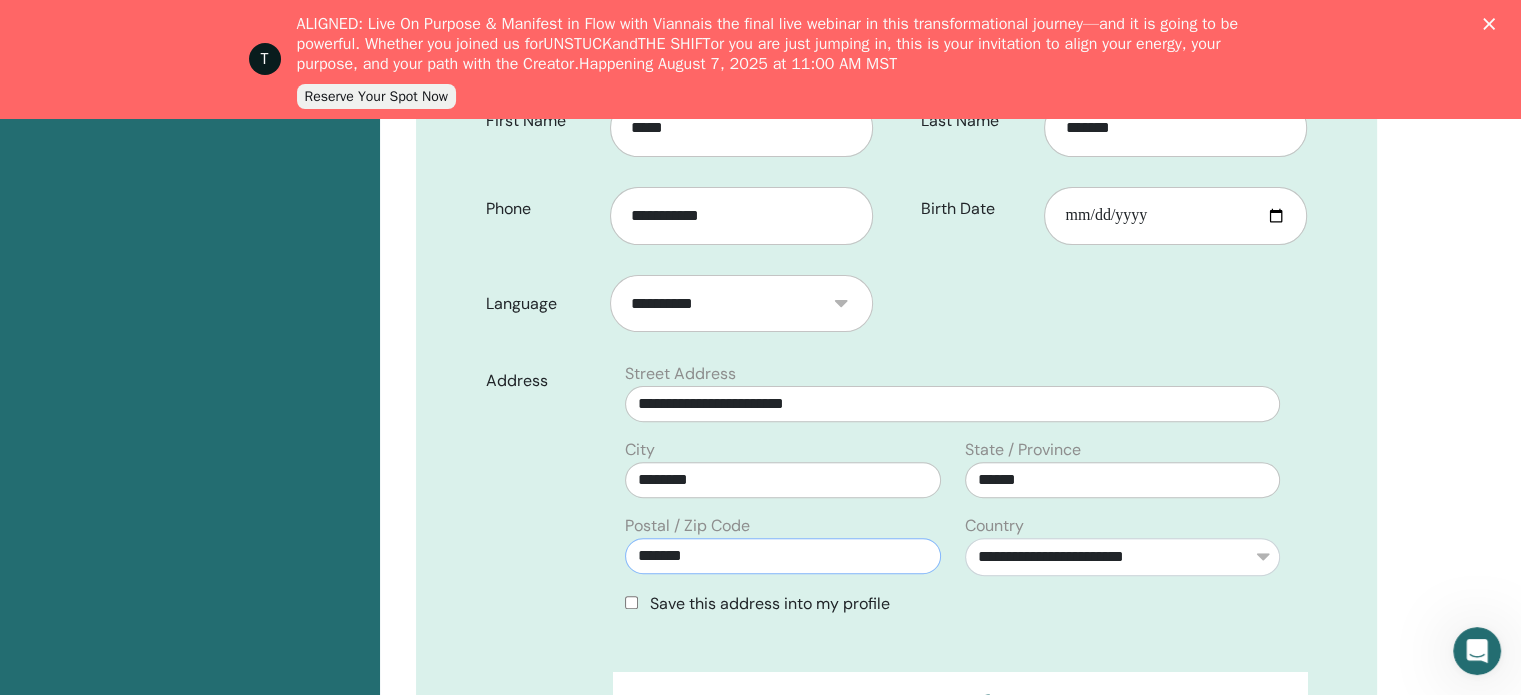 click on "*******" at bounding box center [782, 556] 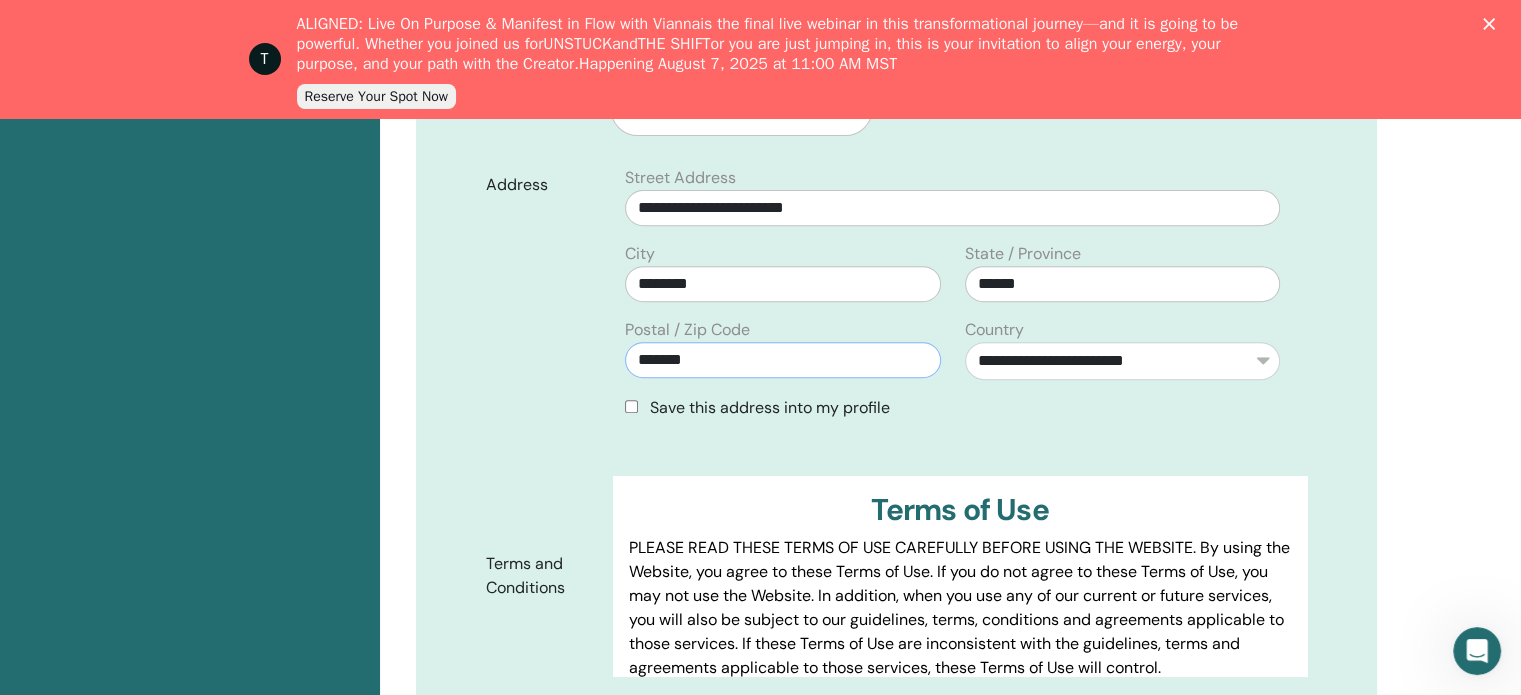 scroll, scrollTop: 748, scrollLeft: 0, axis: vertical 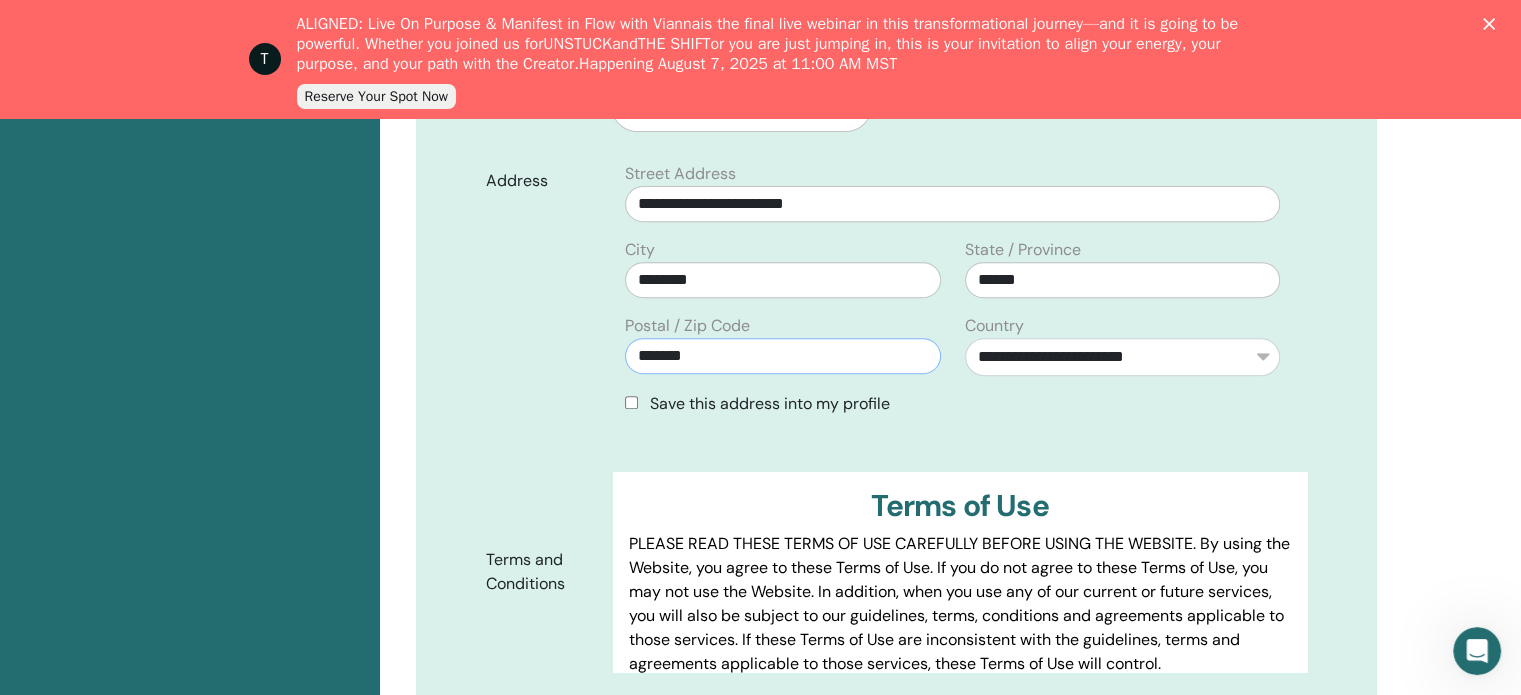 type on "*******" 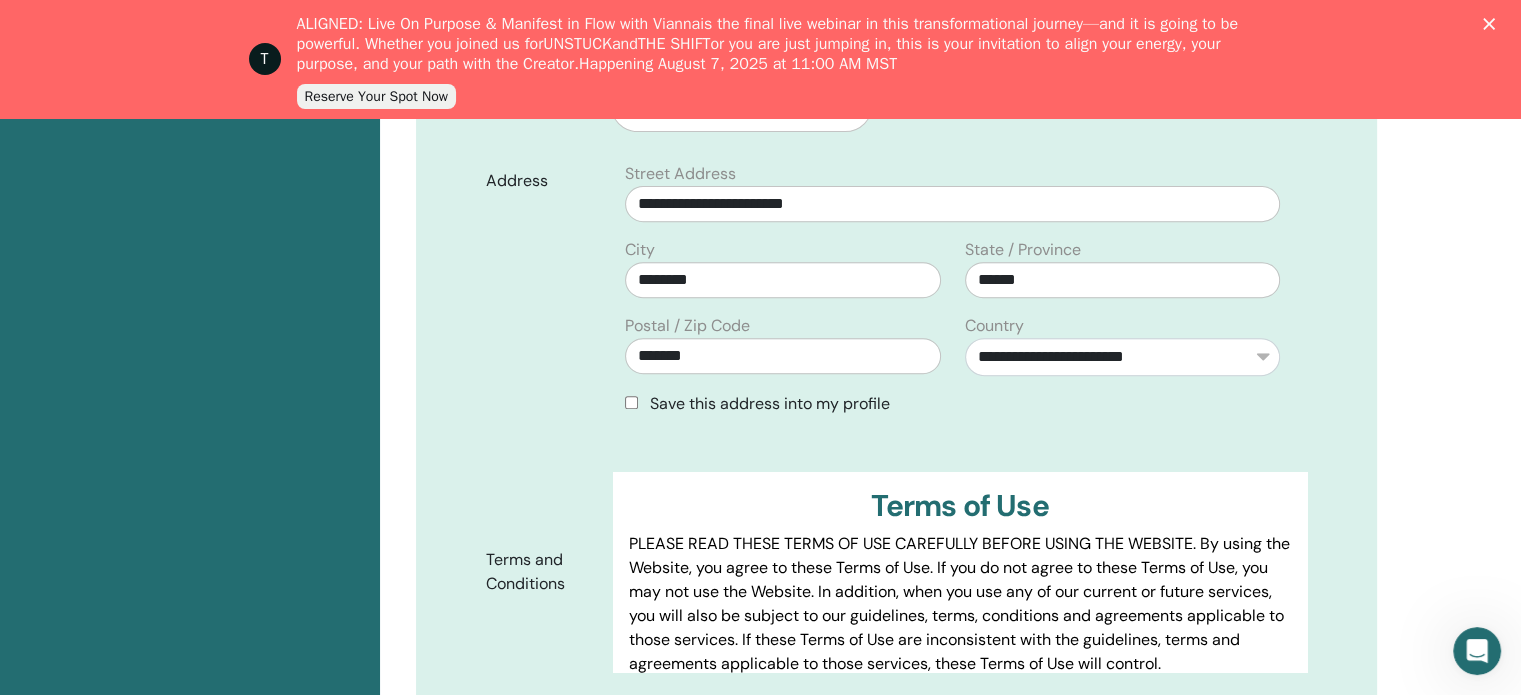 click on "Save this address into my profile" at bounding box center (770, 403) 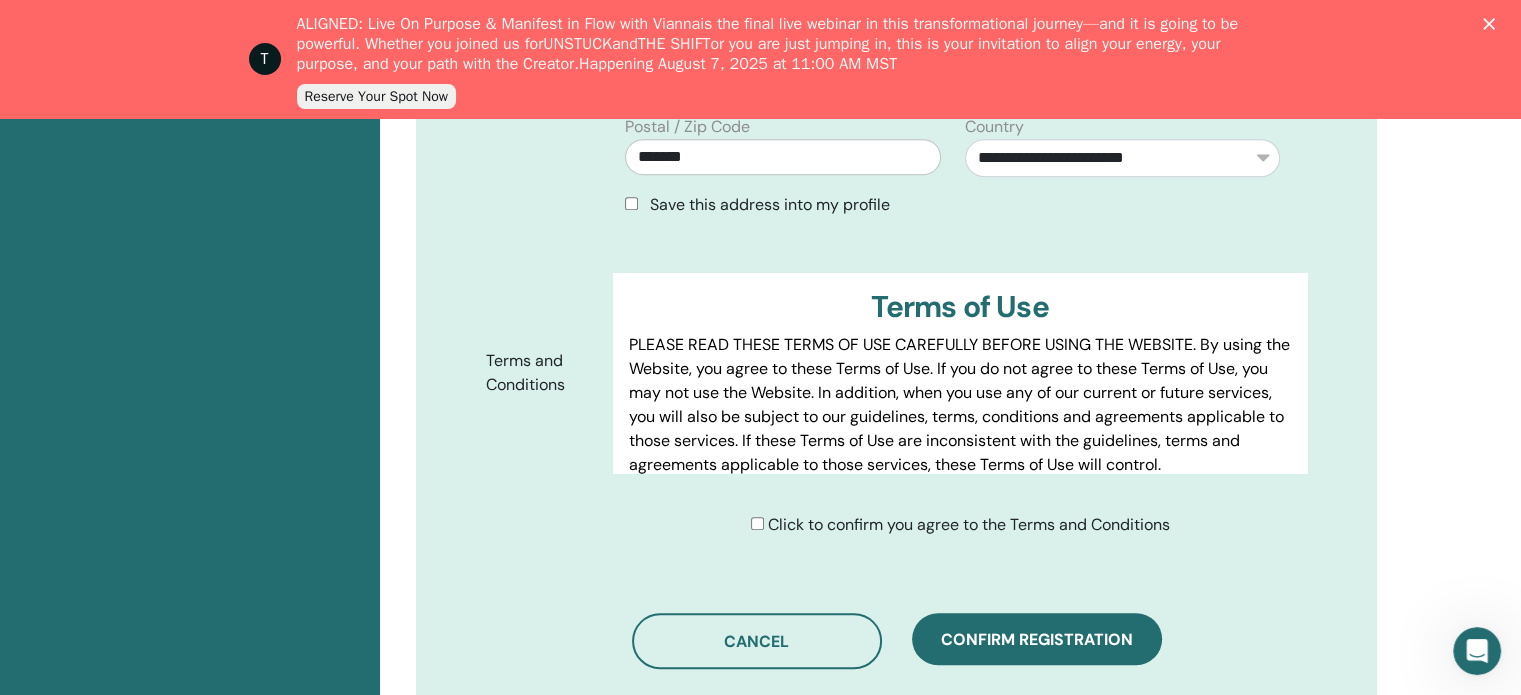 scroll, scrollTop: 948, scrollLeft: 0, axis: vertical 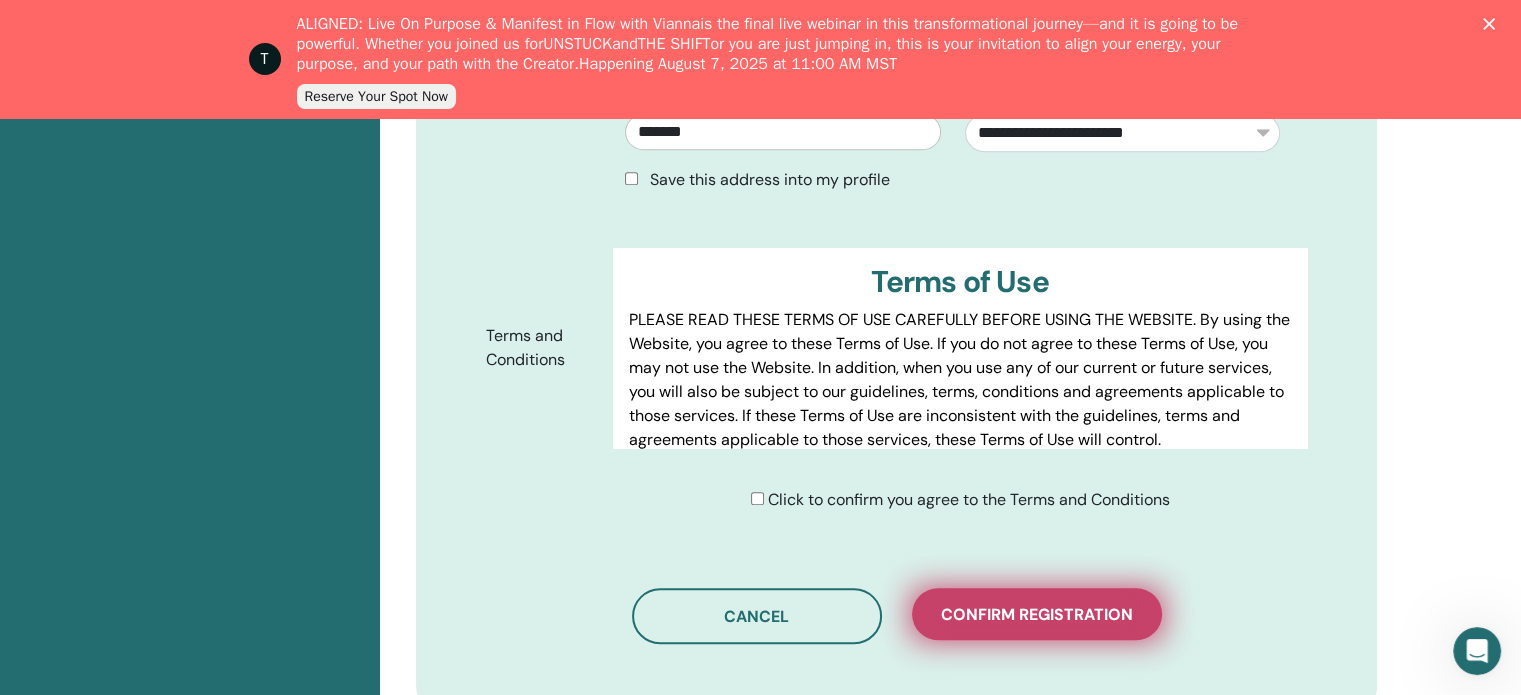 click on "Confirm registration" at bounding box center (1037, 614) 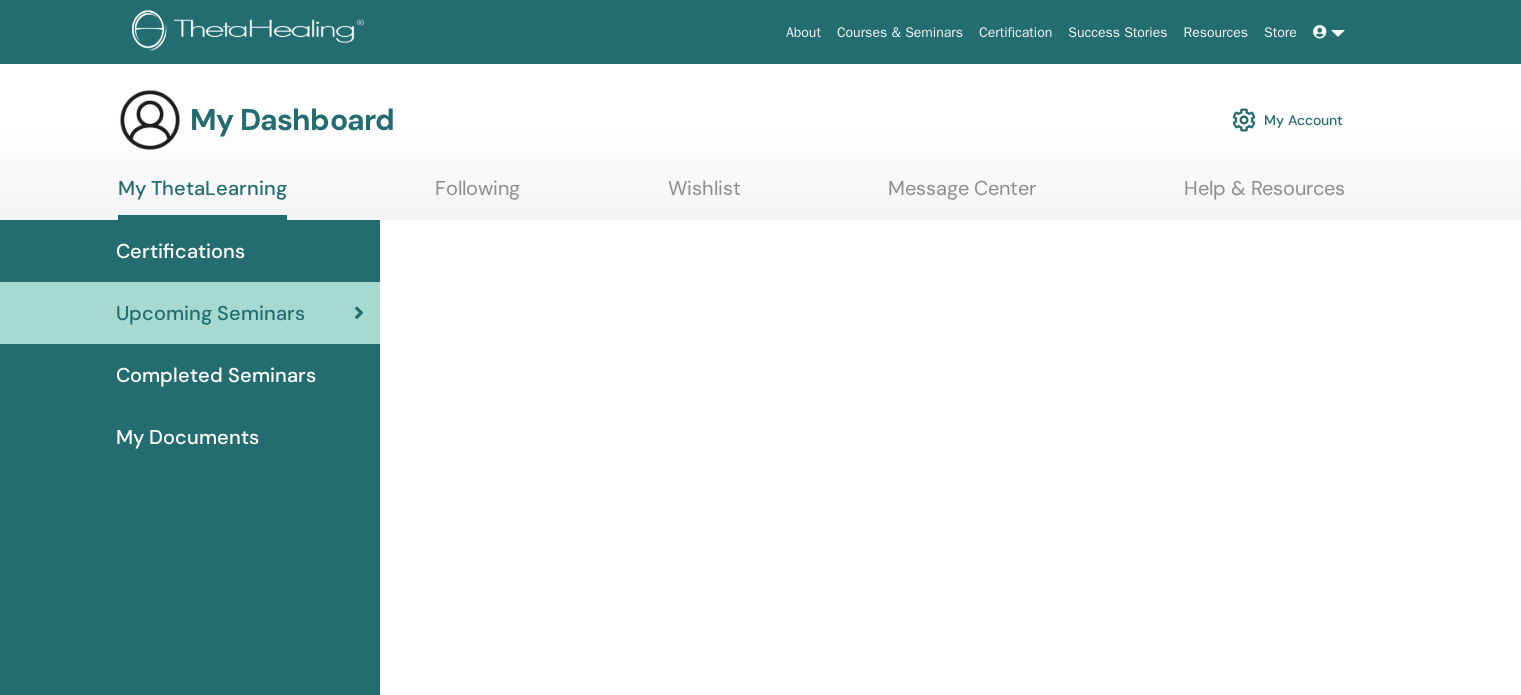 scroll, scrollTop: 0, scrollLeft: 0, axis: both 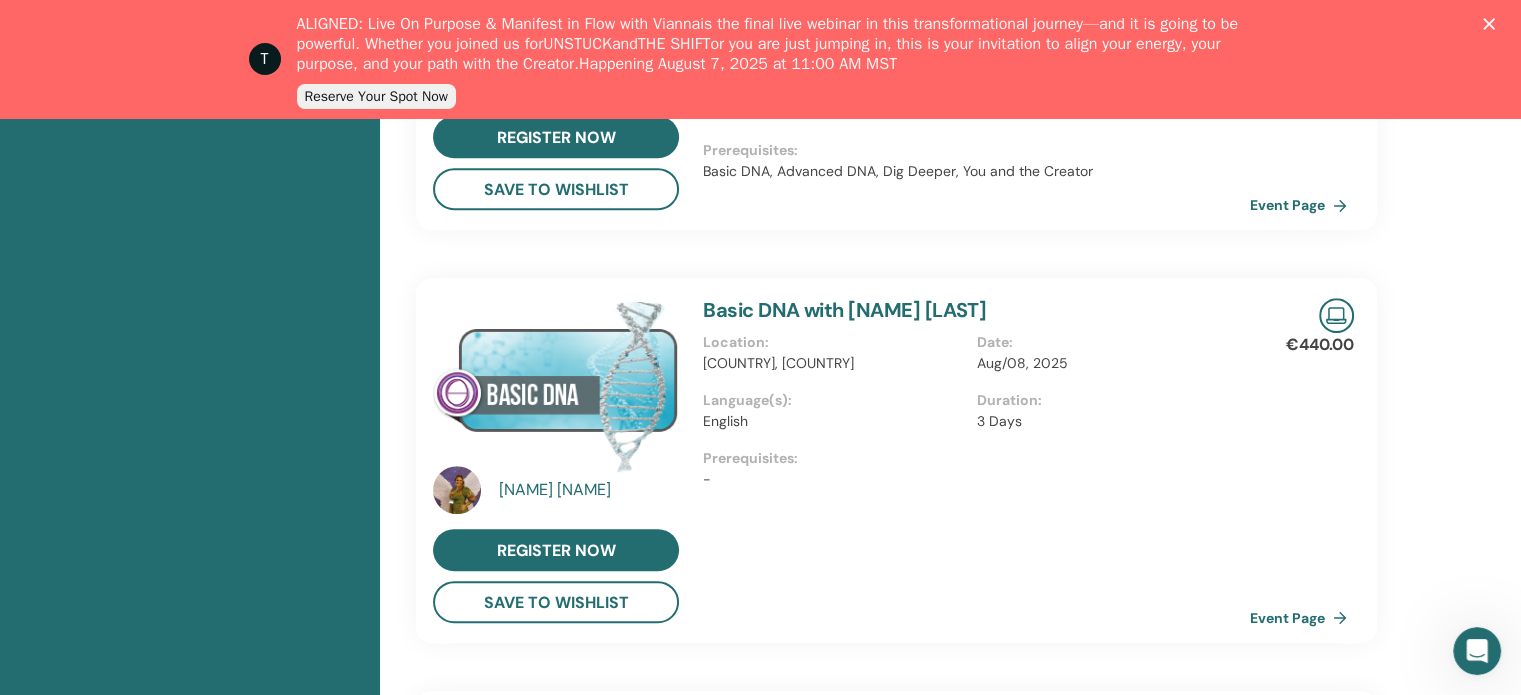 click 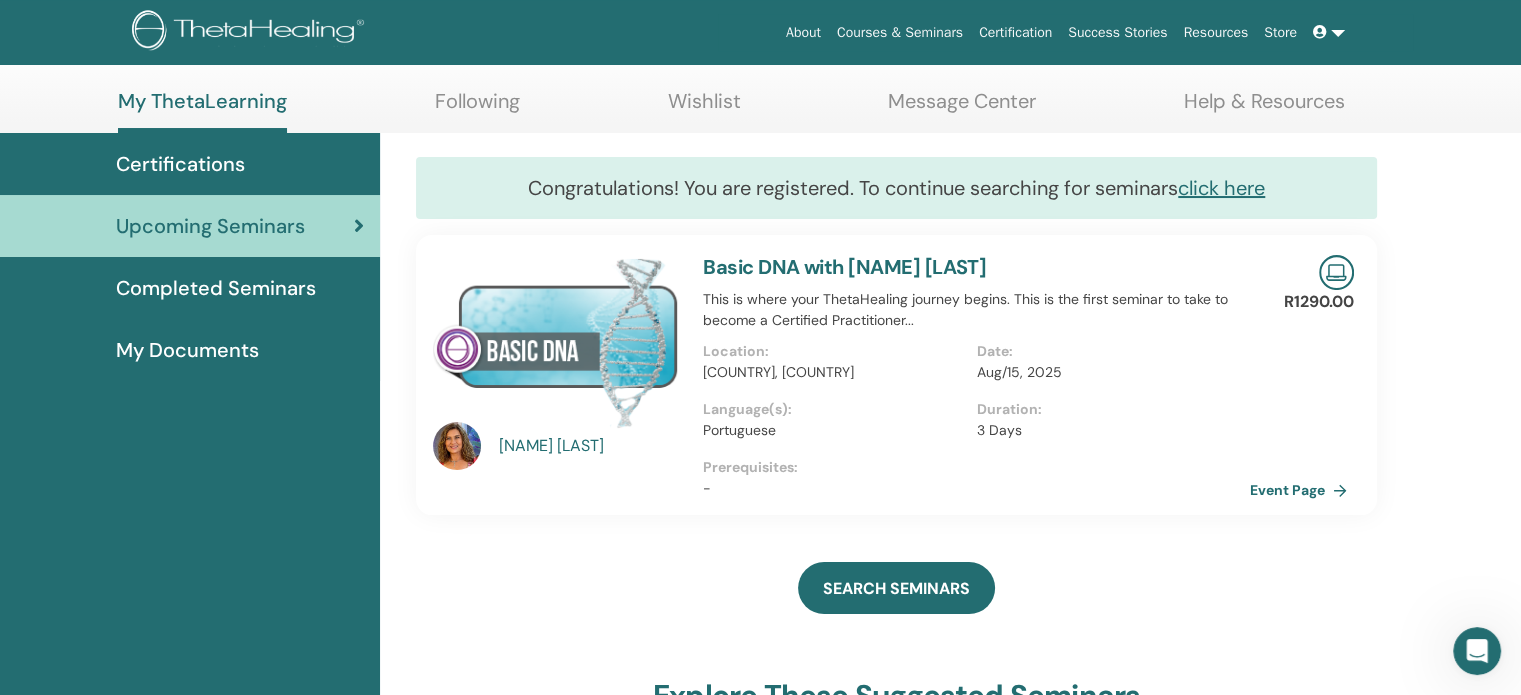 scroll, scrollTop: 0, scrollLeft: 0, axis: both 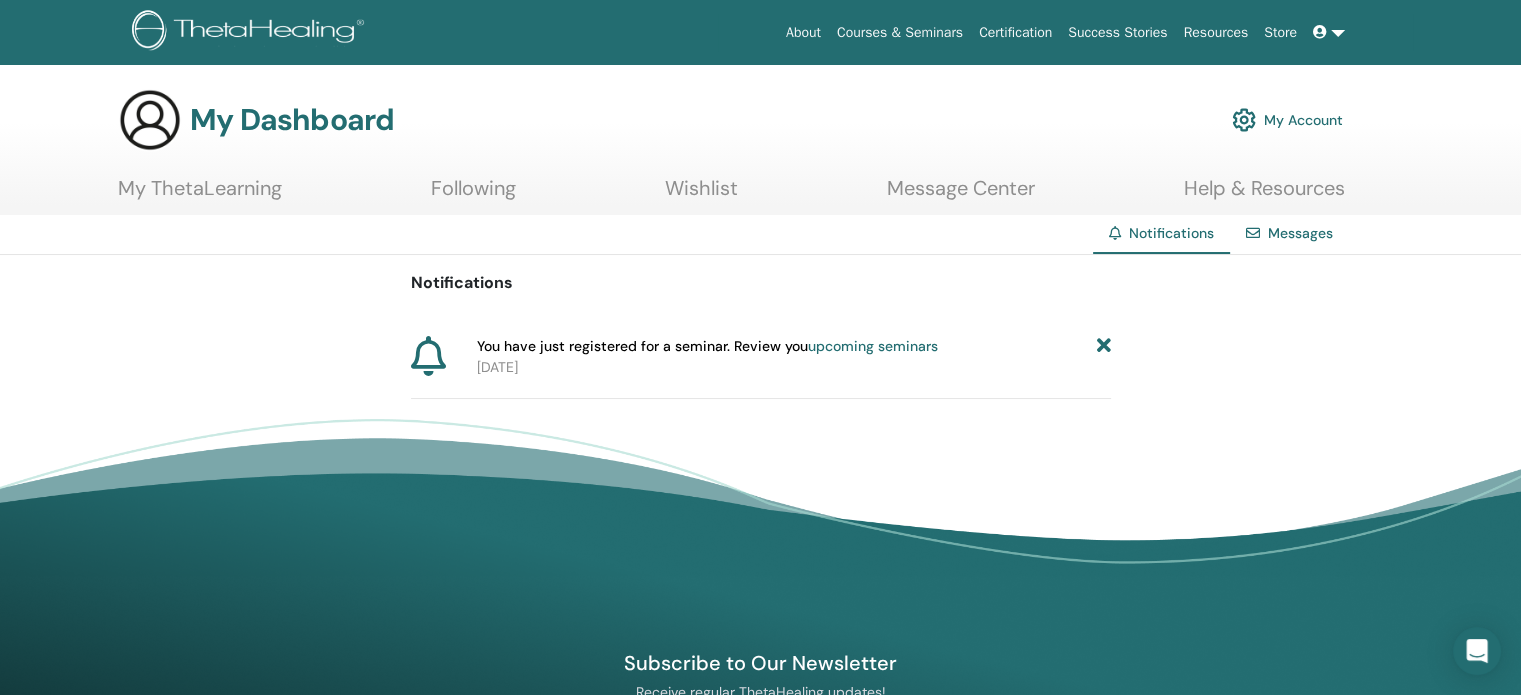 click at bounding box center [1329, 32] 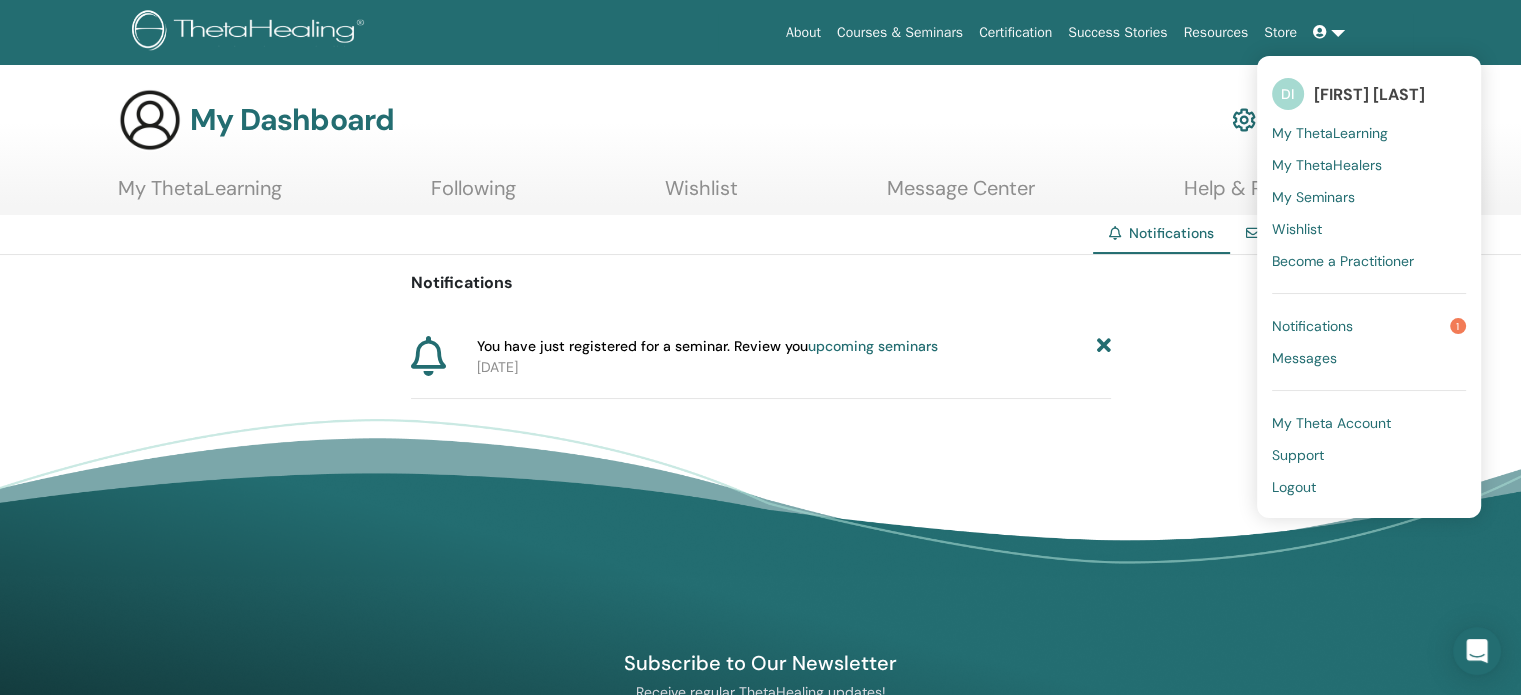 click on "Logout" at bounding box center [1294, 487] 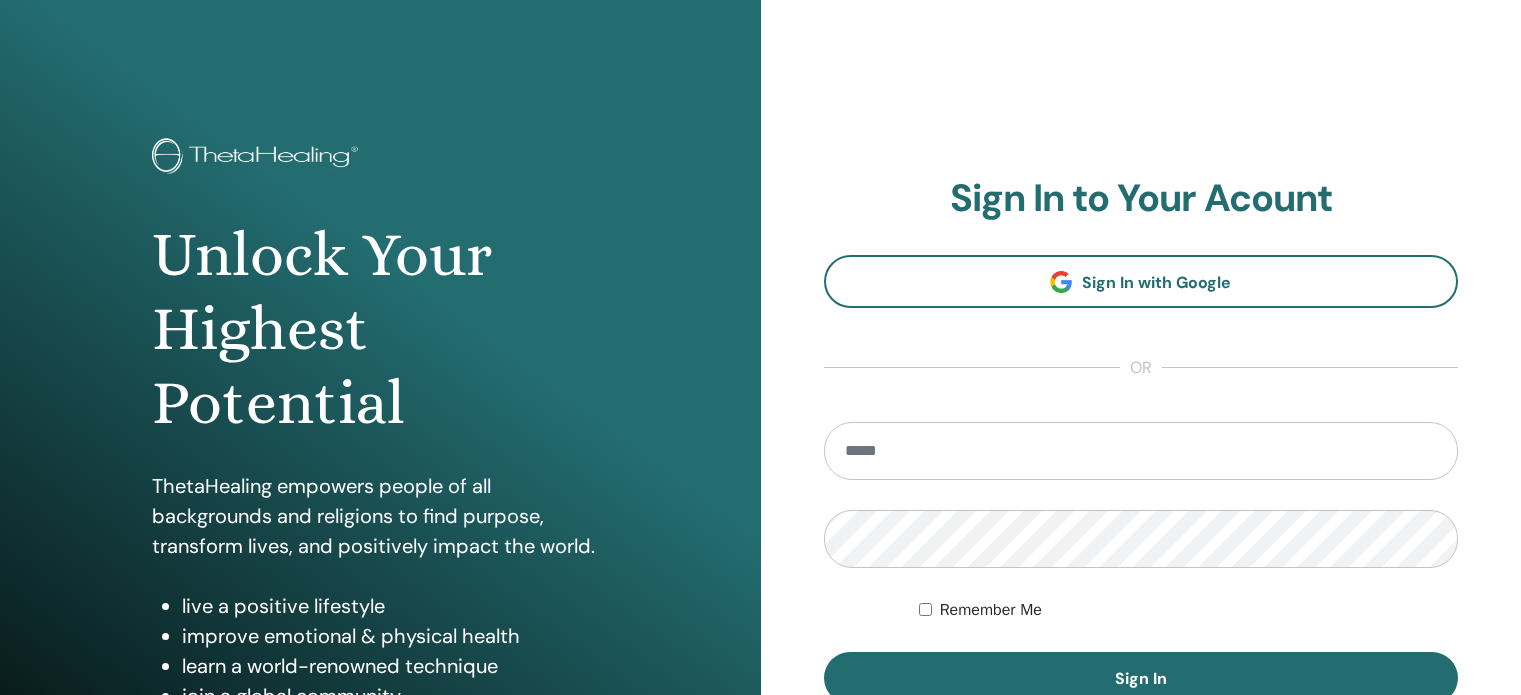 scroll, scrollTop: 0, scrollLeft: 0, axis: both 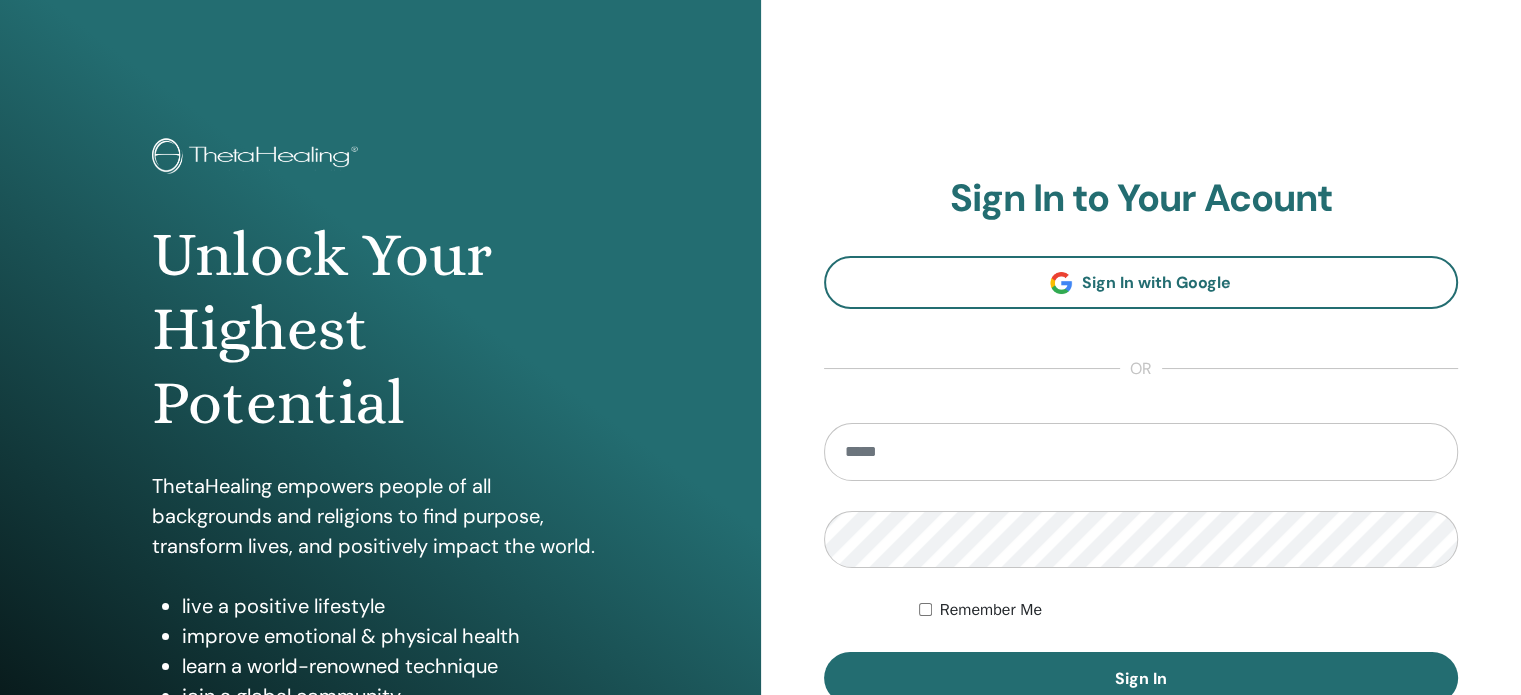 click at bounding box center (1141, 452) 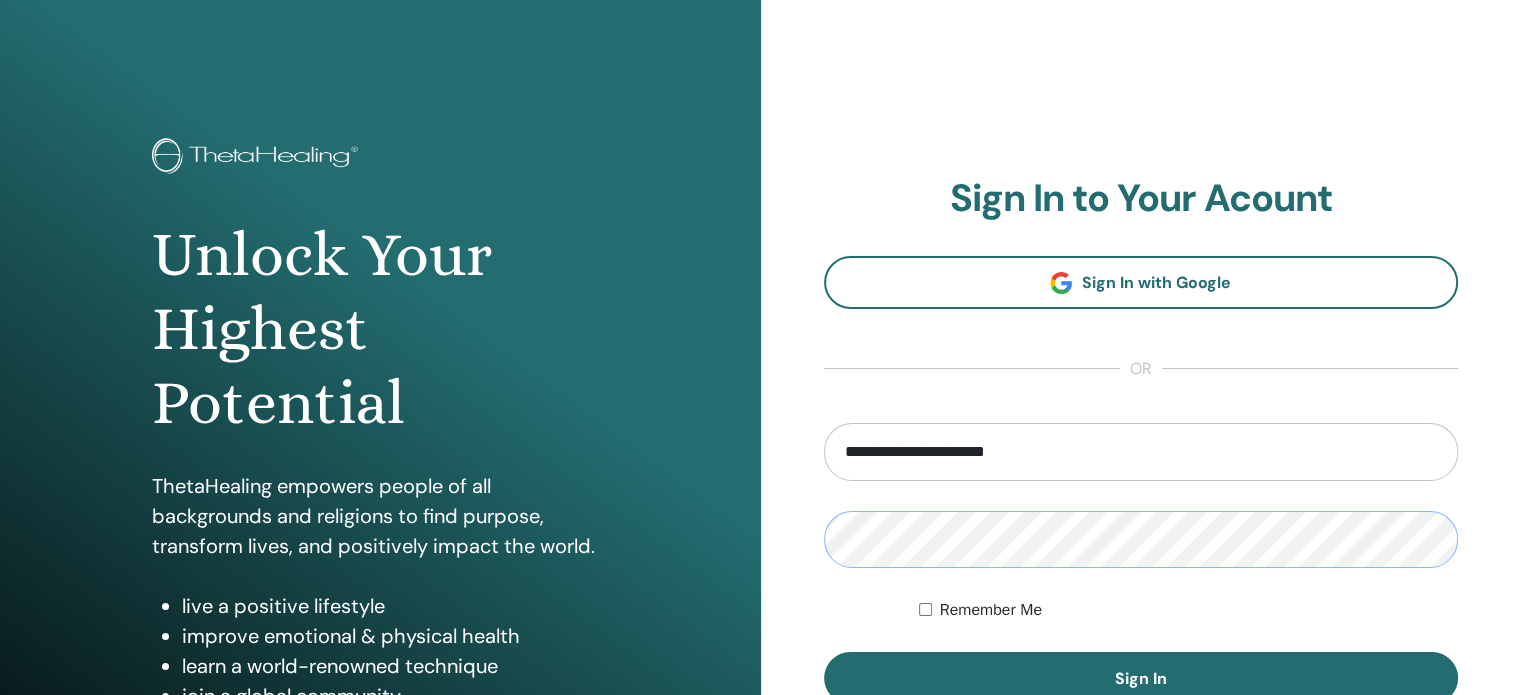 click on "Sign In" at bounding box center [1141, 678] 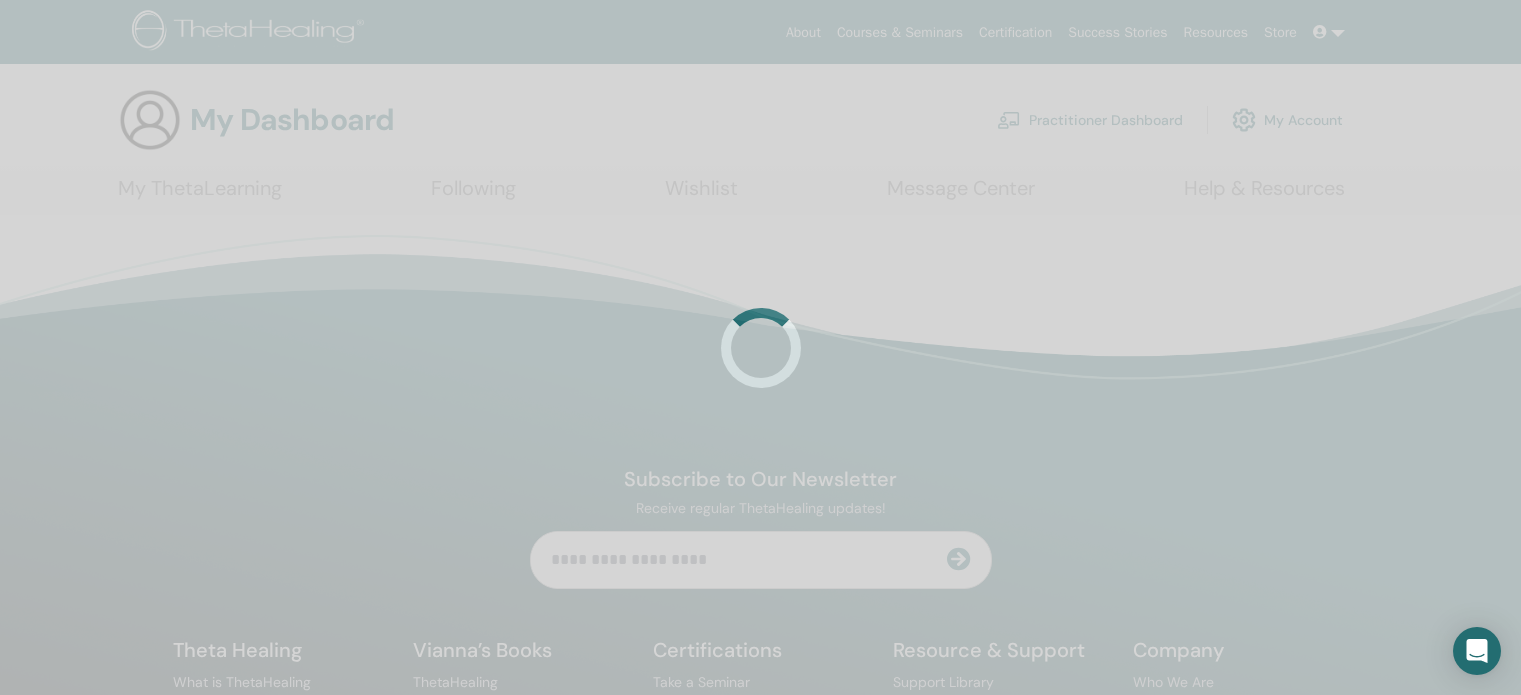 scroll, scrollTop: 0, scrollLeft: 0, axis: both 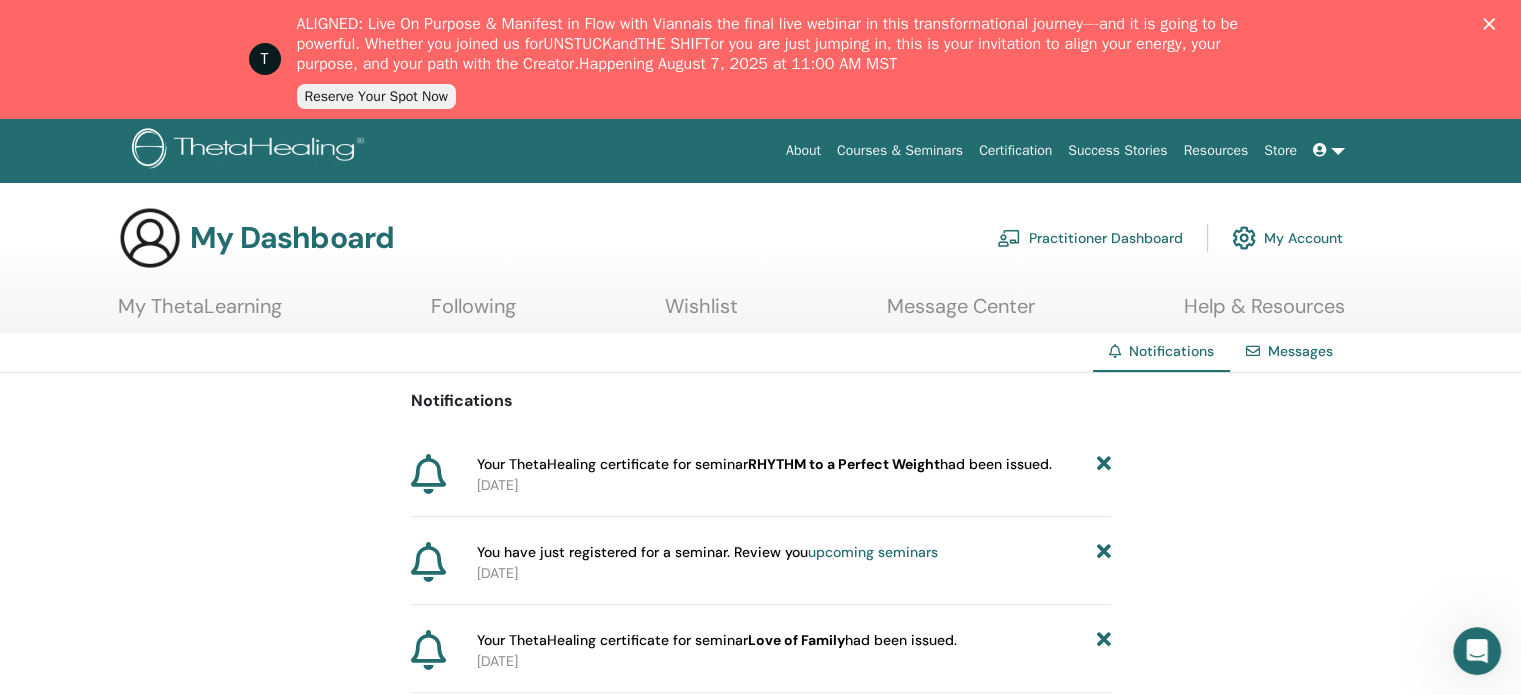 click on "My ThetaLearning" at bounding box center [200, 313] 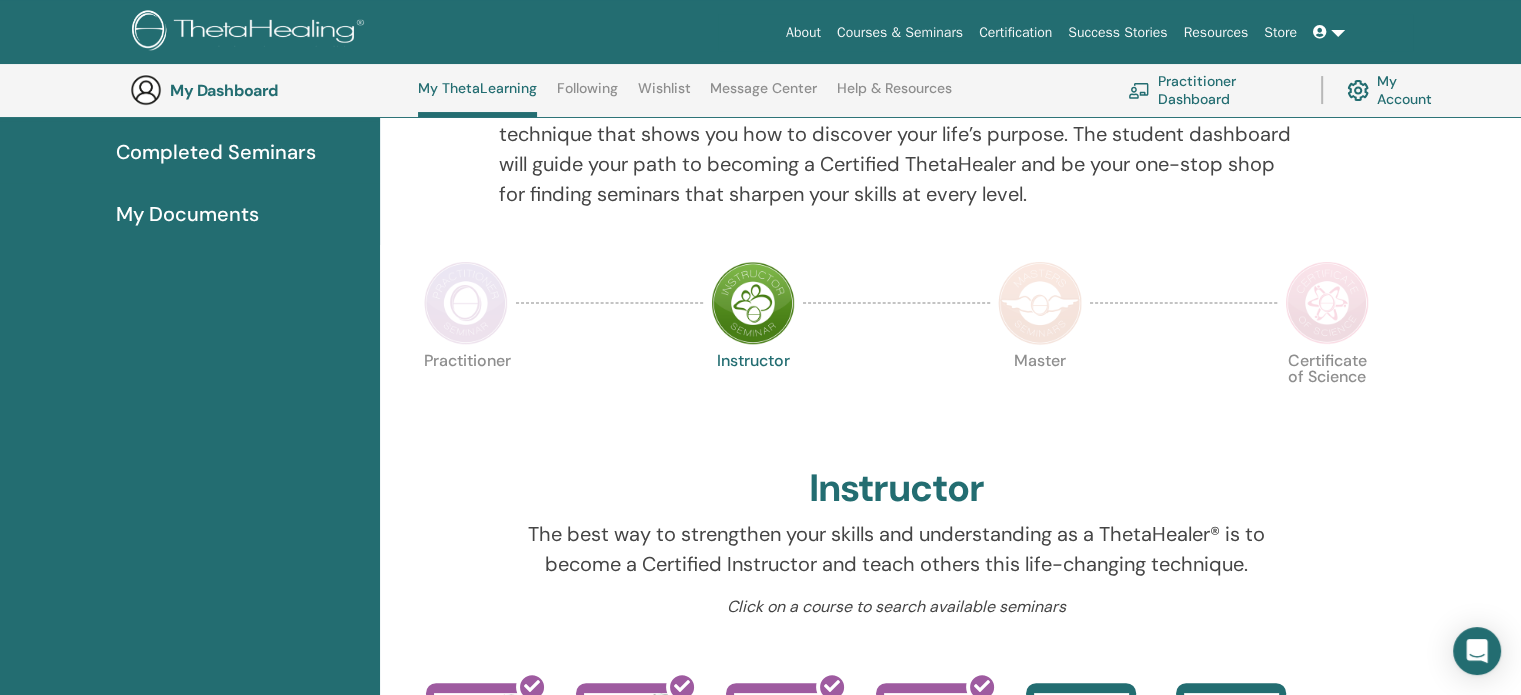 scroll, scrollTop: 277, scrollLeft: 0, axis: vertical 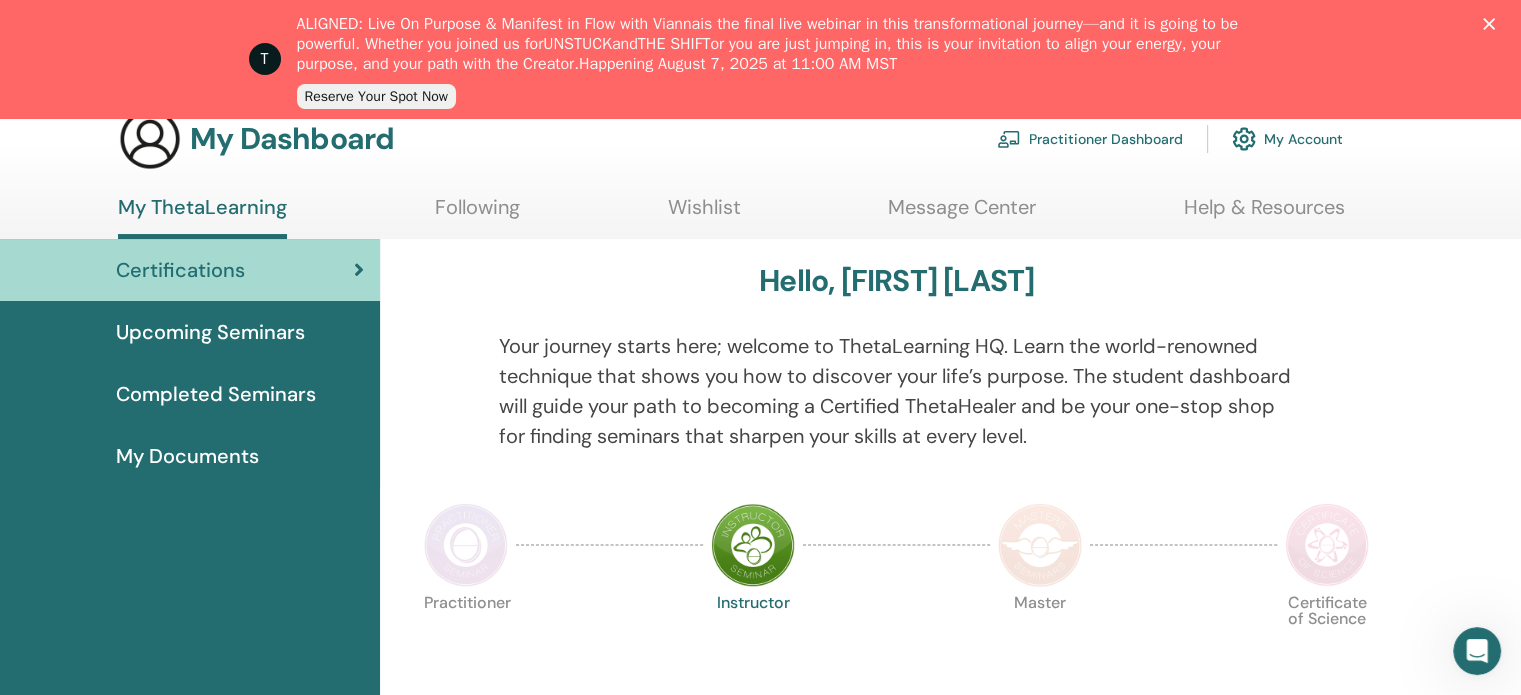 click at bounding box center [466, 545] 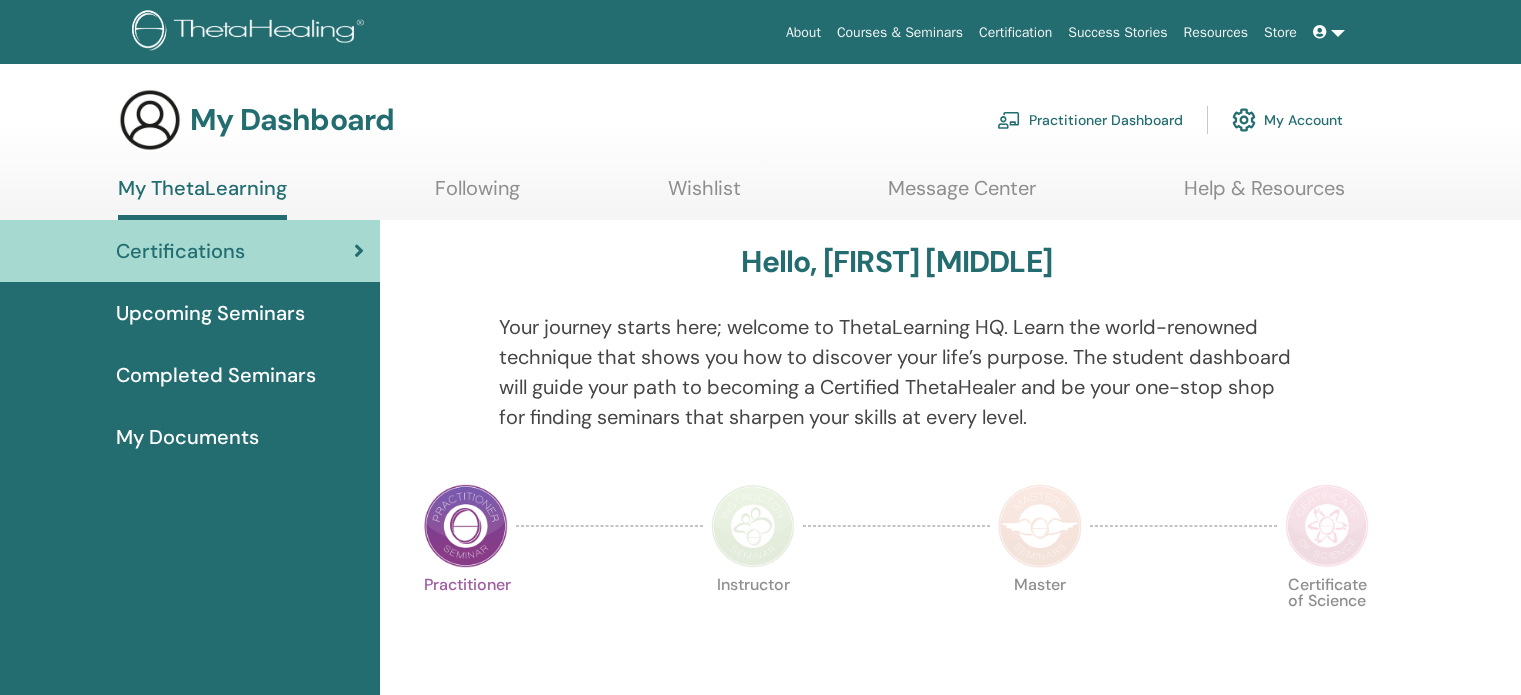 scroll, scrollTop: 0, scrollLeft: 0, axis: both 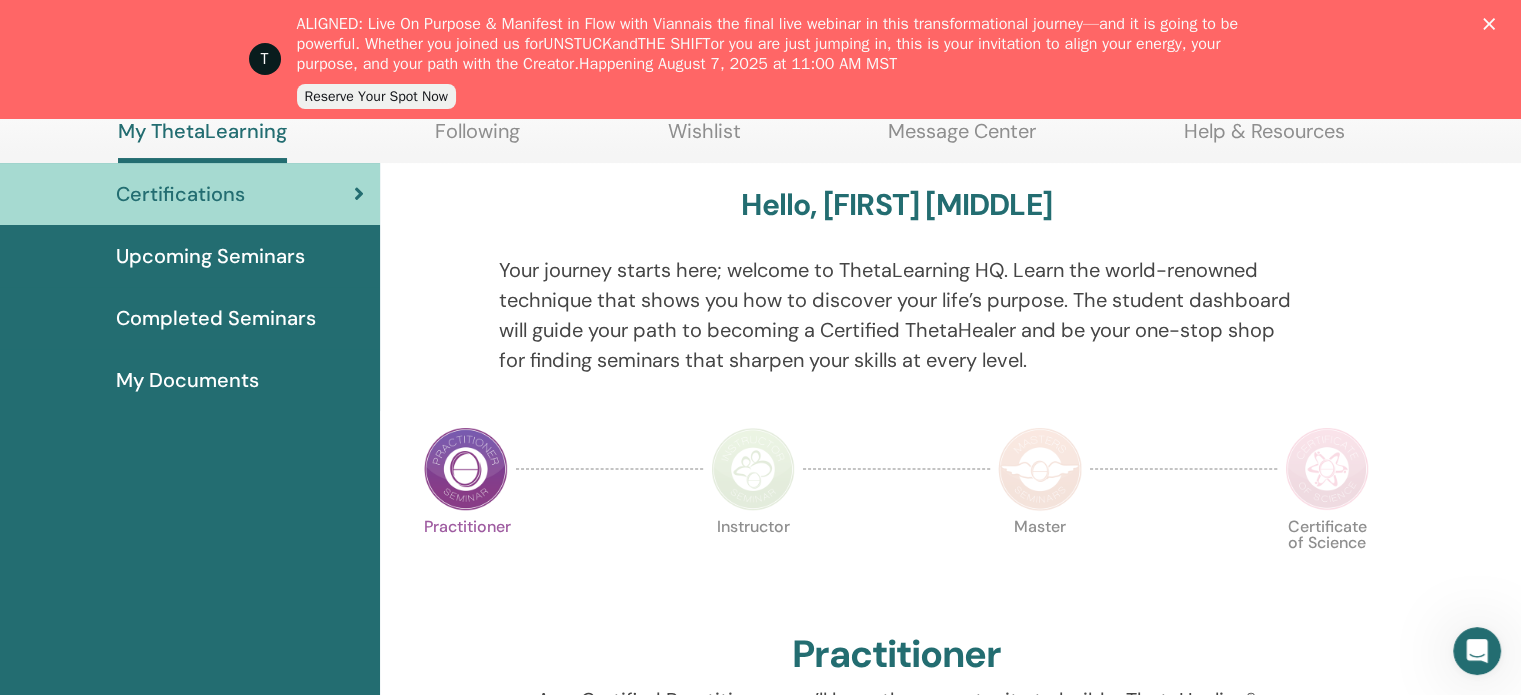 click at bounding box center [753, 469] 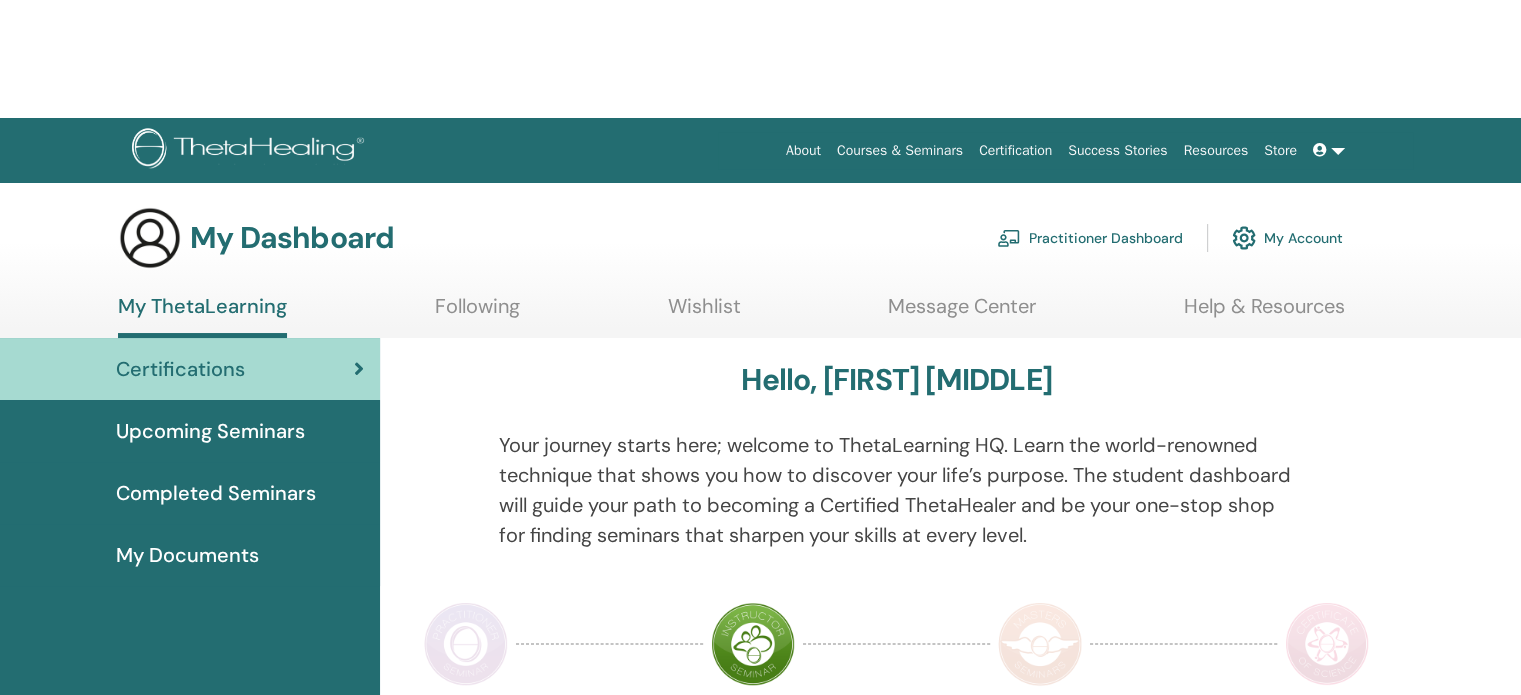 scroll, scrollTop: 102, scrollLeft: 0, axis: vertical 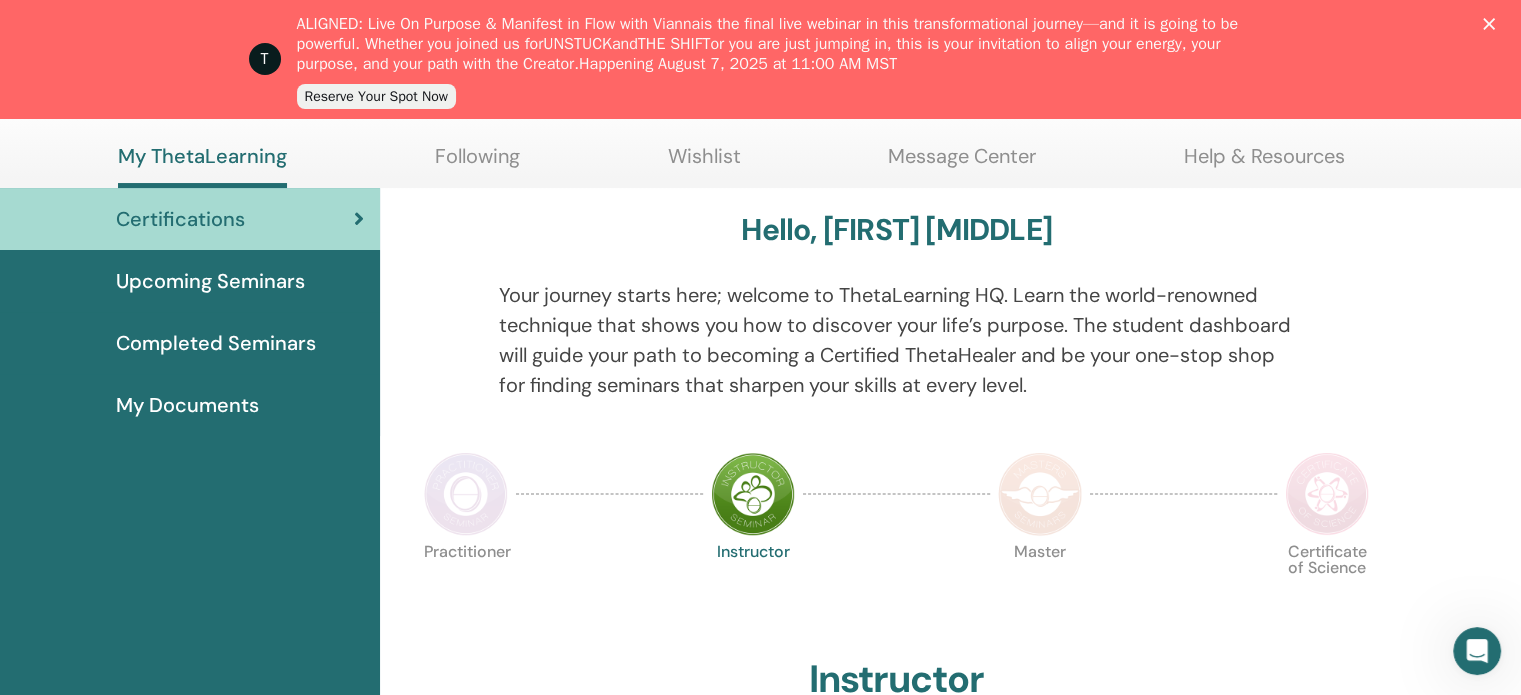 click at bounding box center [1040, 494] 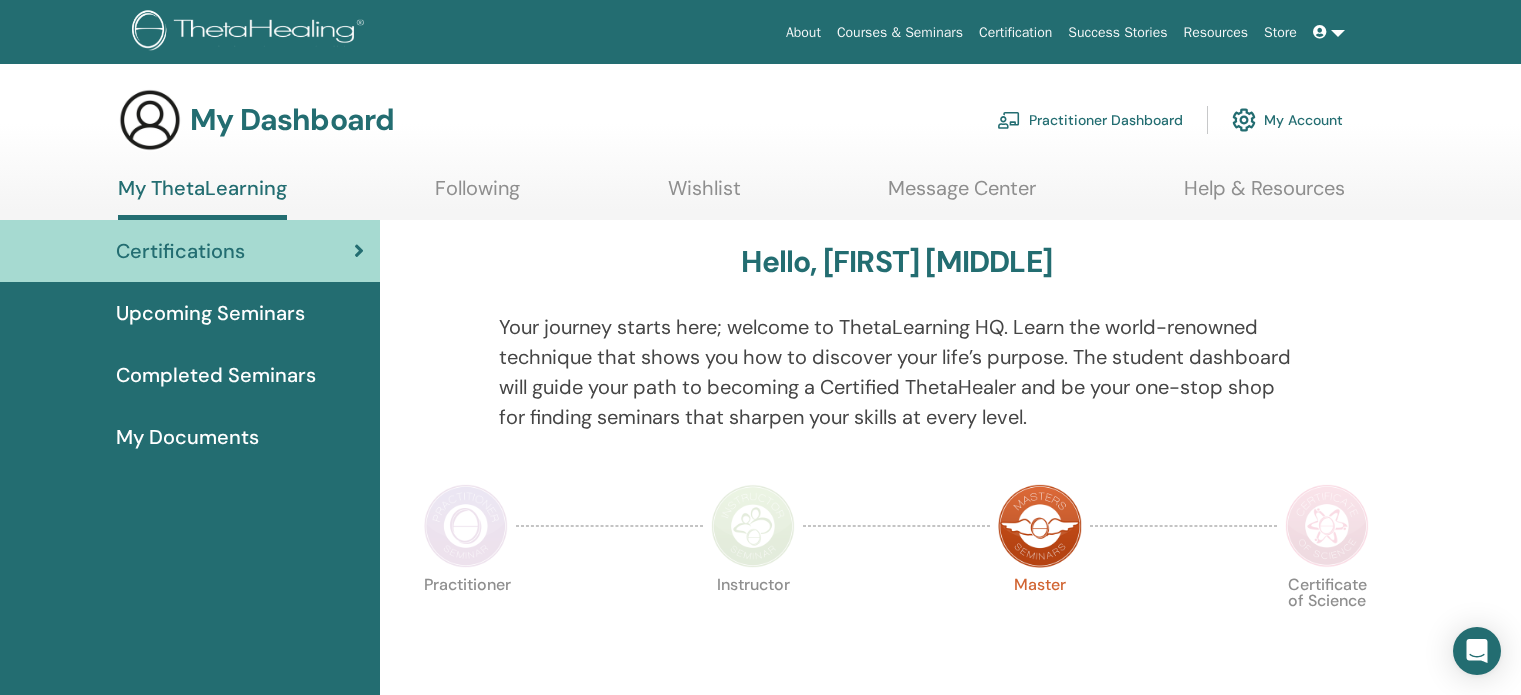 scroll, scrollTop: 0, scrollLeft: 0, axis: both 